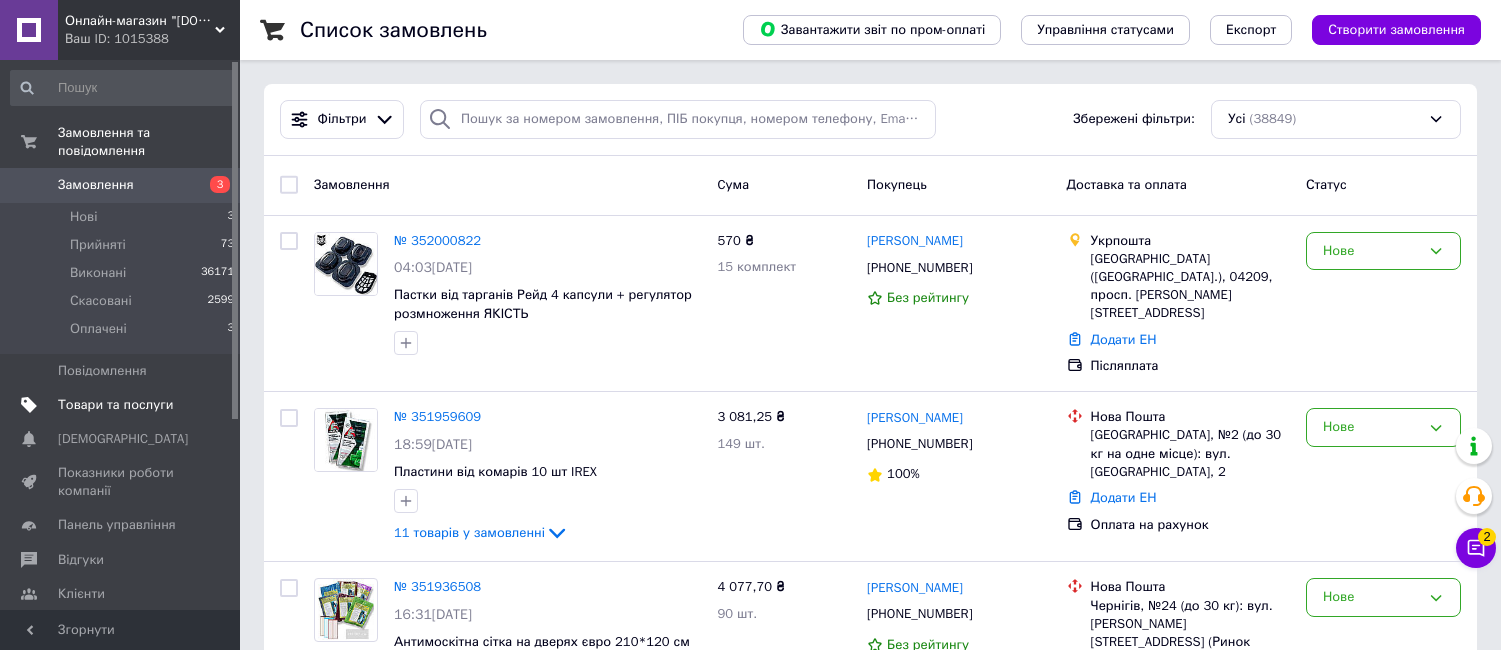 scroll, scrollTop: 0, scrollLeft: 0, axis: both 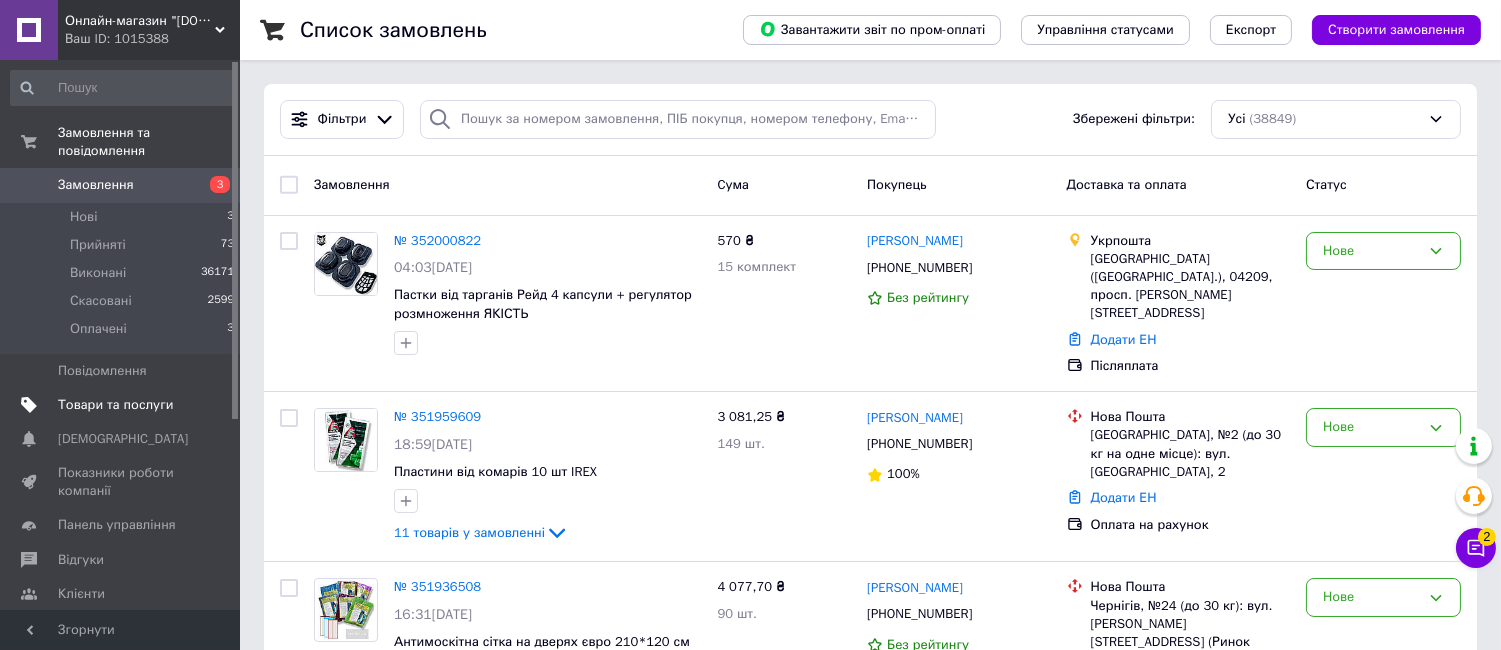 click on "Товари та послуги" at bounding box center (115, 405) 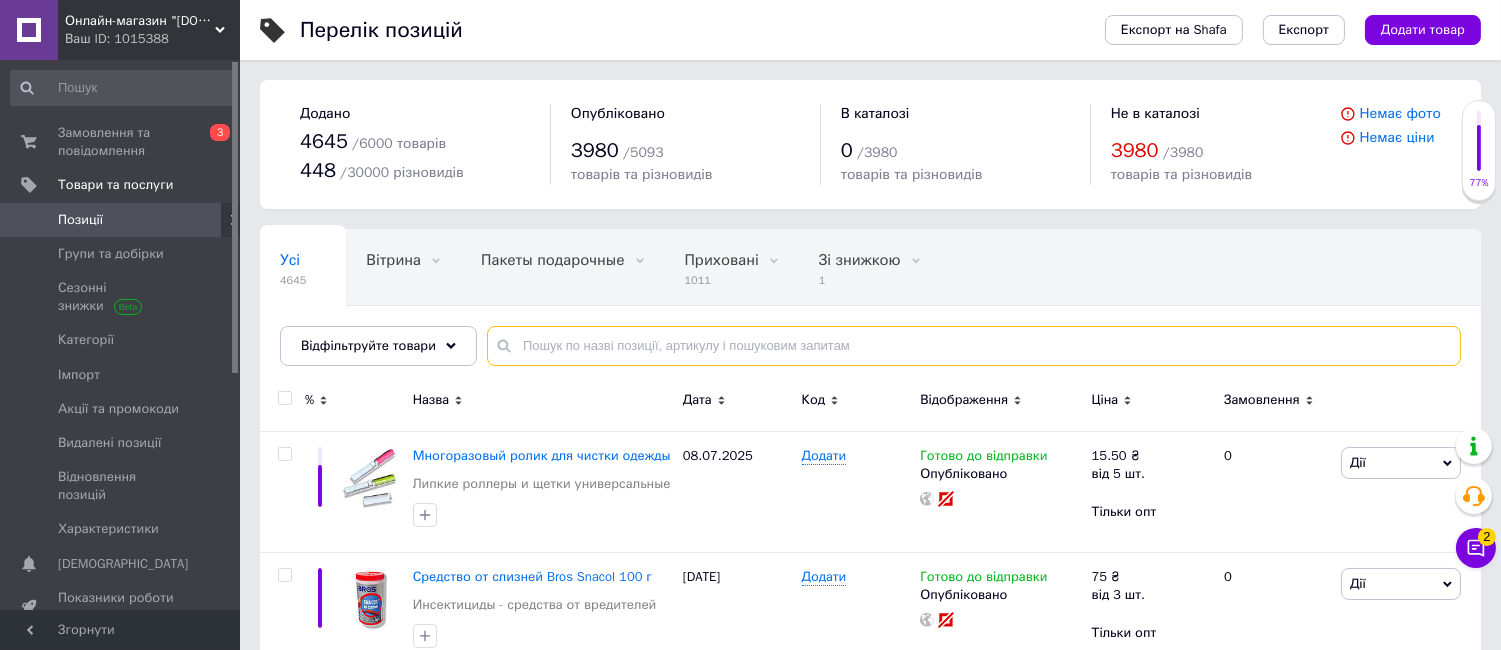 click at bounding box center (974, 346) 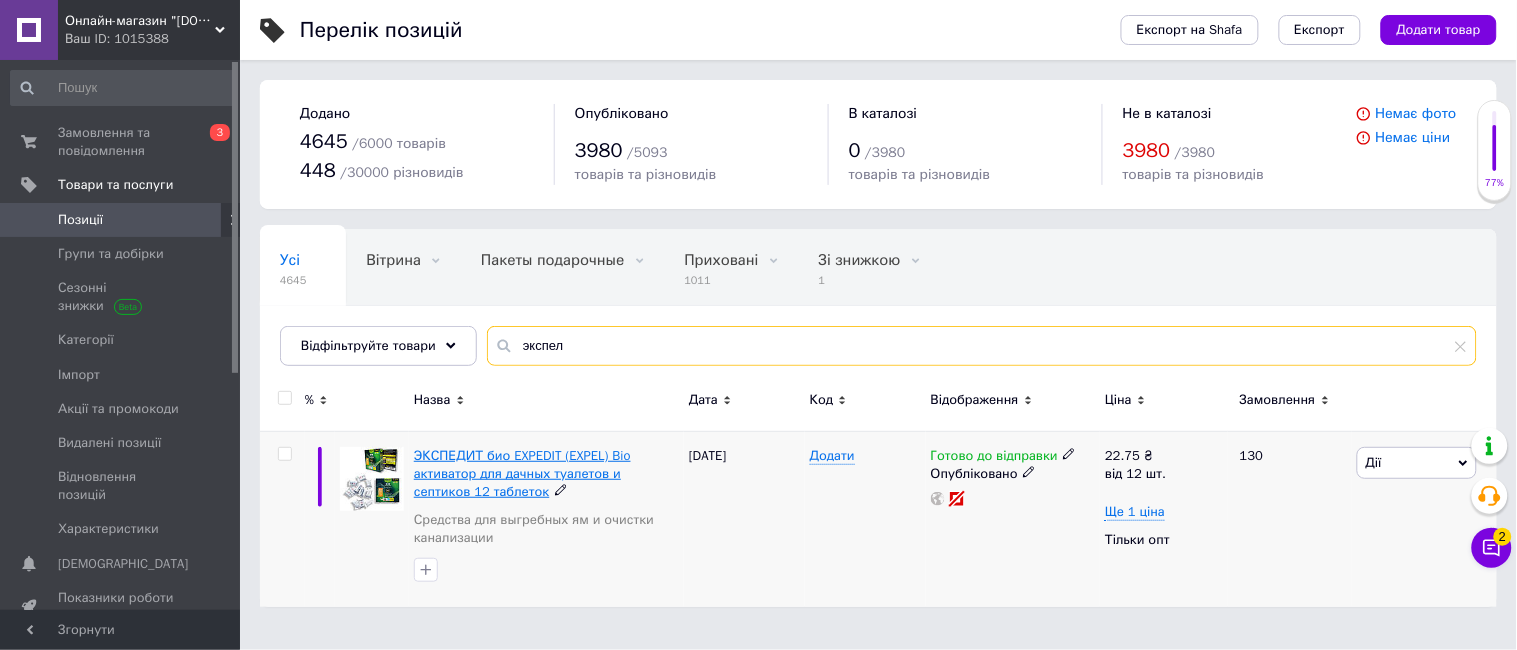 type on "экспел" 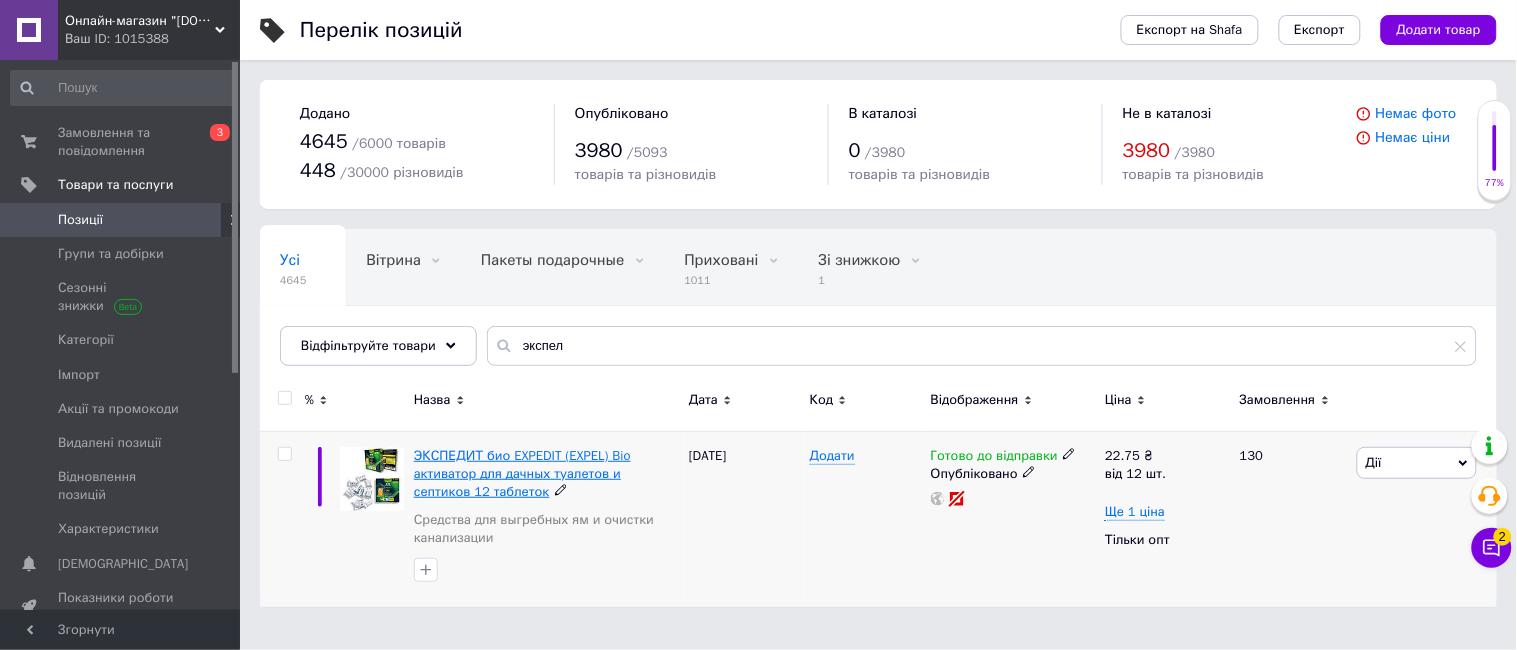 click on "ЭКСПЕДИТ био  EXPEDIT (EXPEL) Bio активатор для дачных туалетов и септиков 12 таблеток" at bounding box center (522, 473) 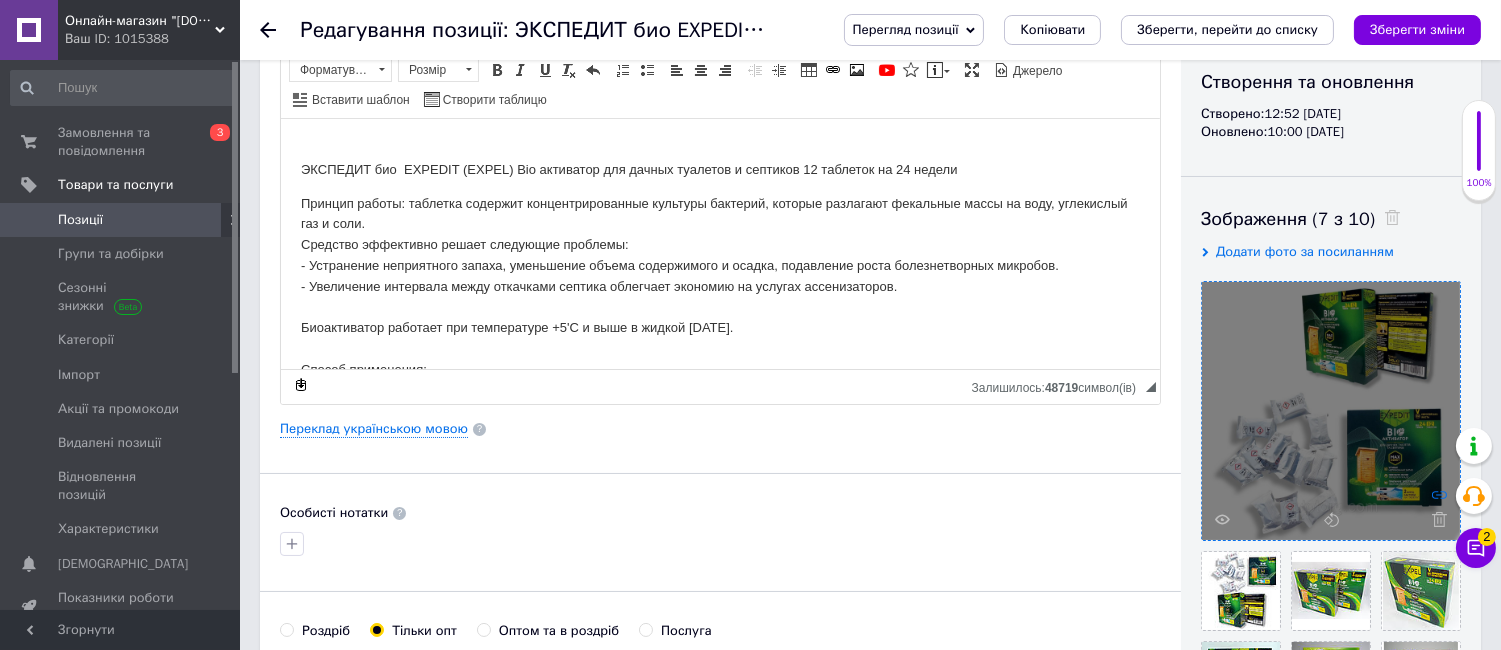 scroll, scrollTop: 222, scrollLeft: 0, axis: vertical 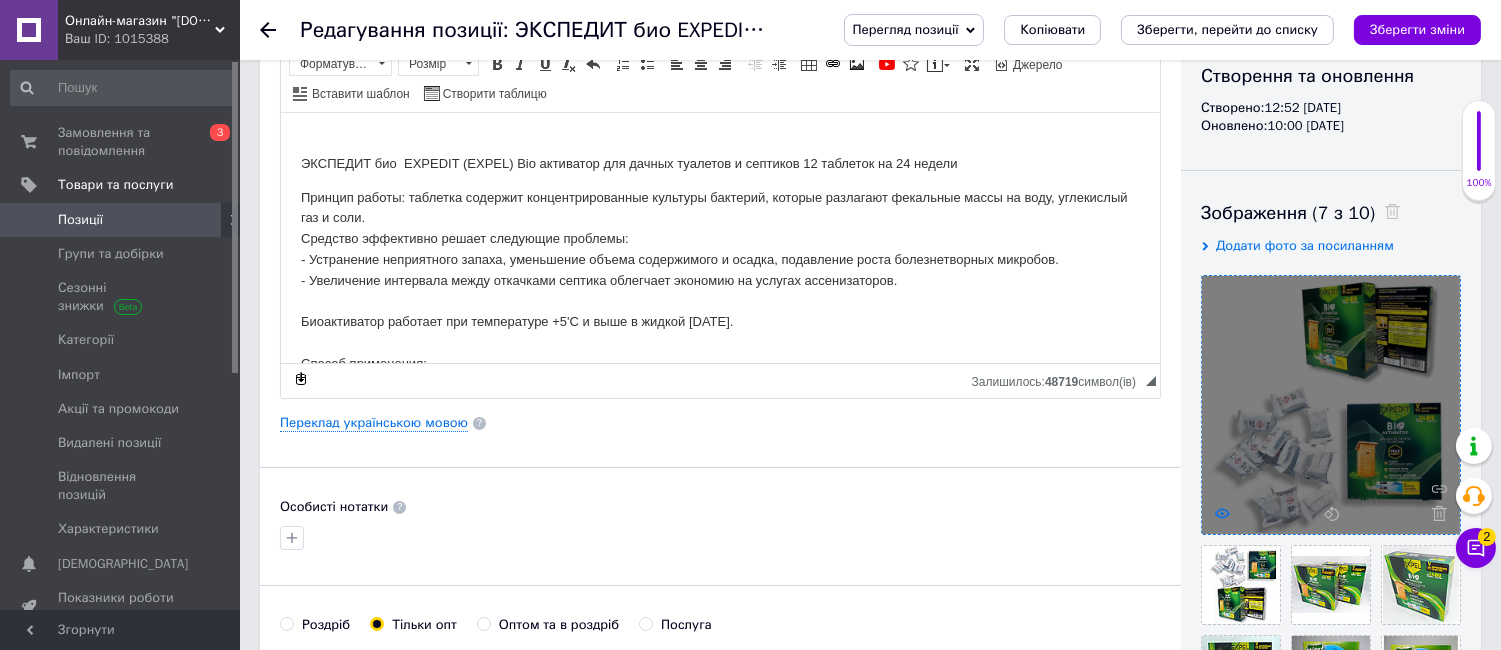 click 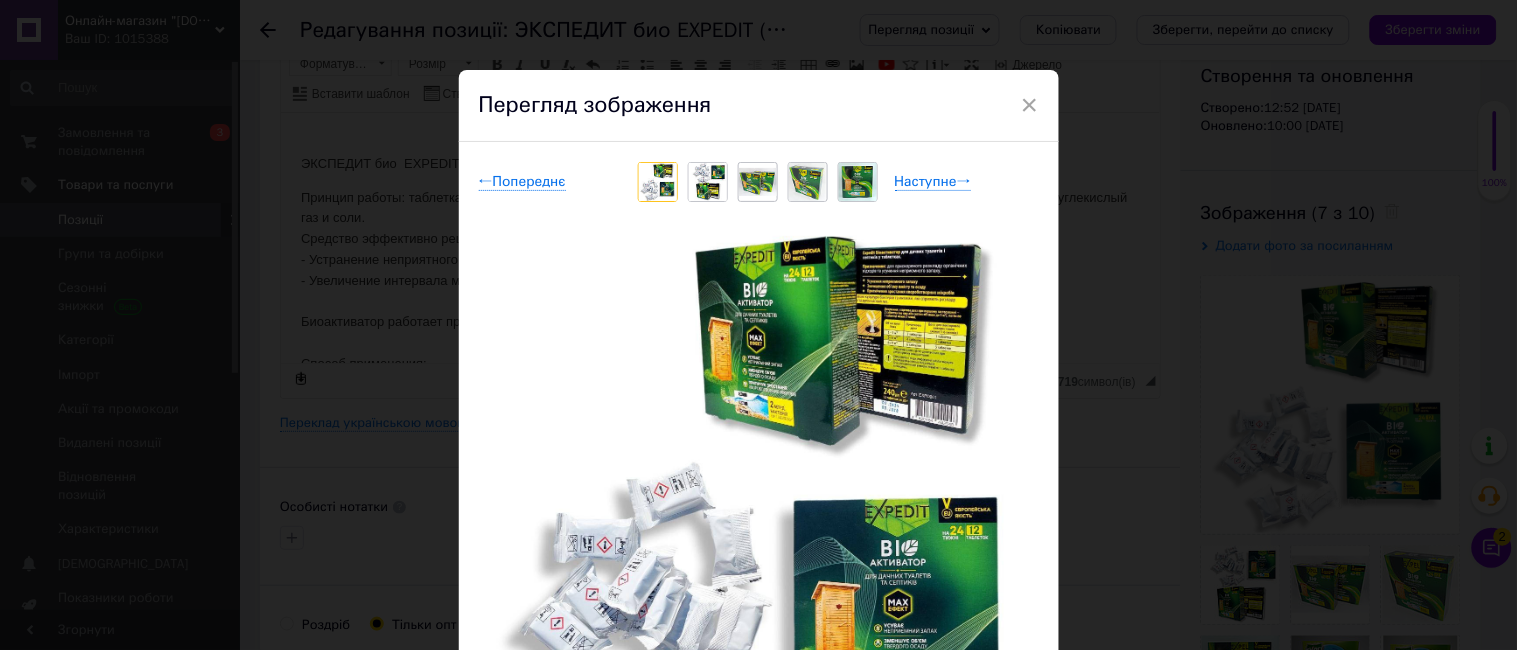click on "Перегляд зображення" at bounding box center [759, 106] 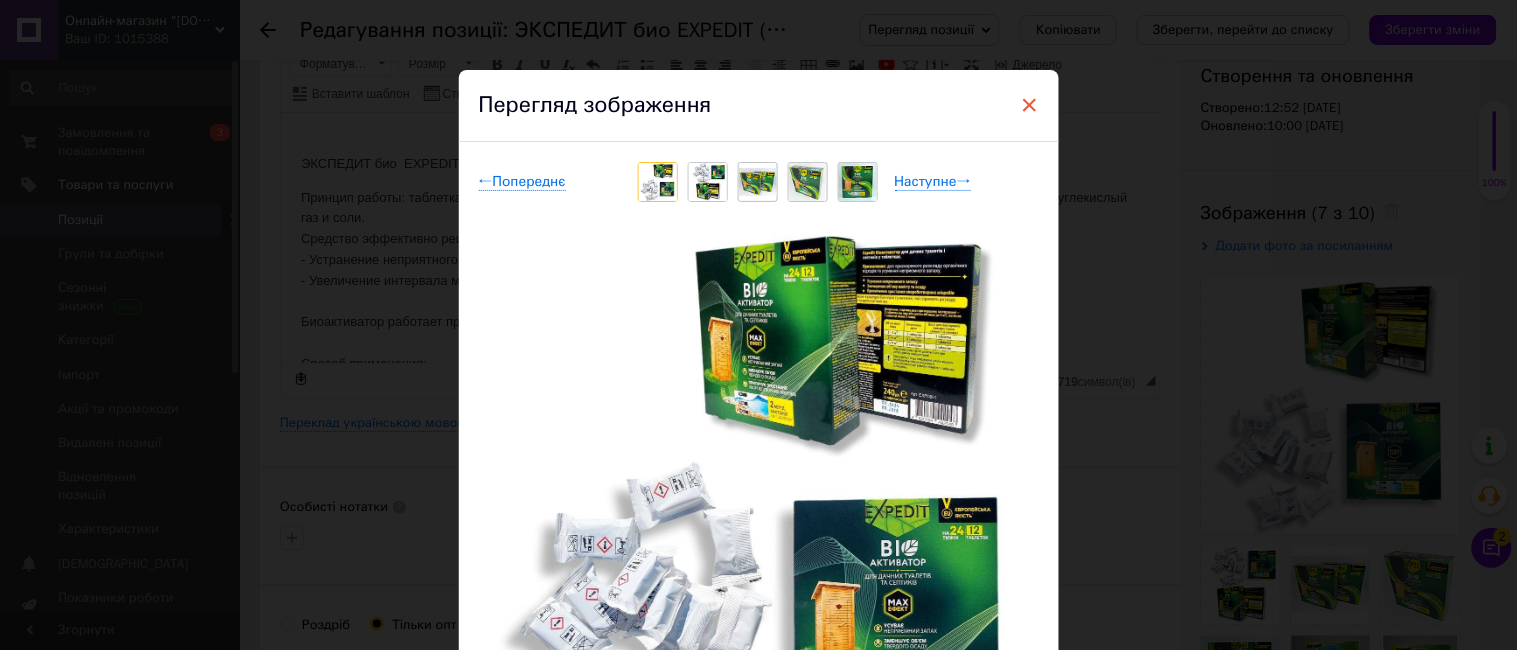 click on "×" at bounding box center (1030, 105) 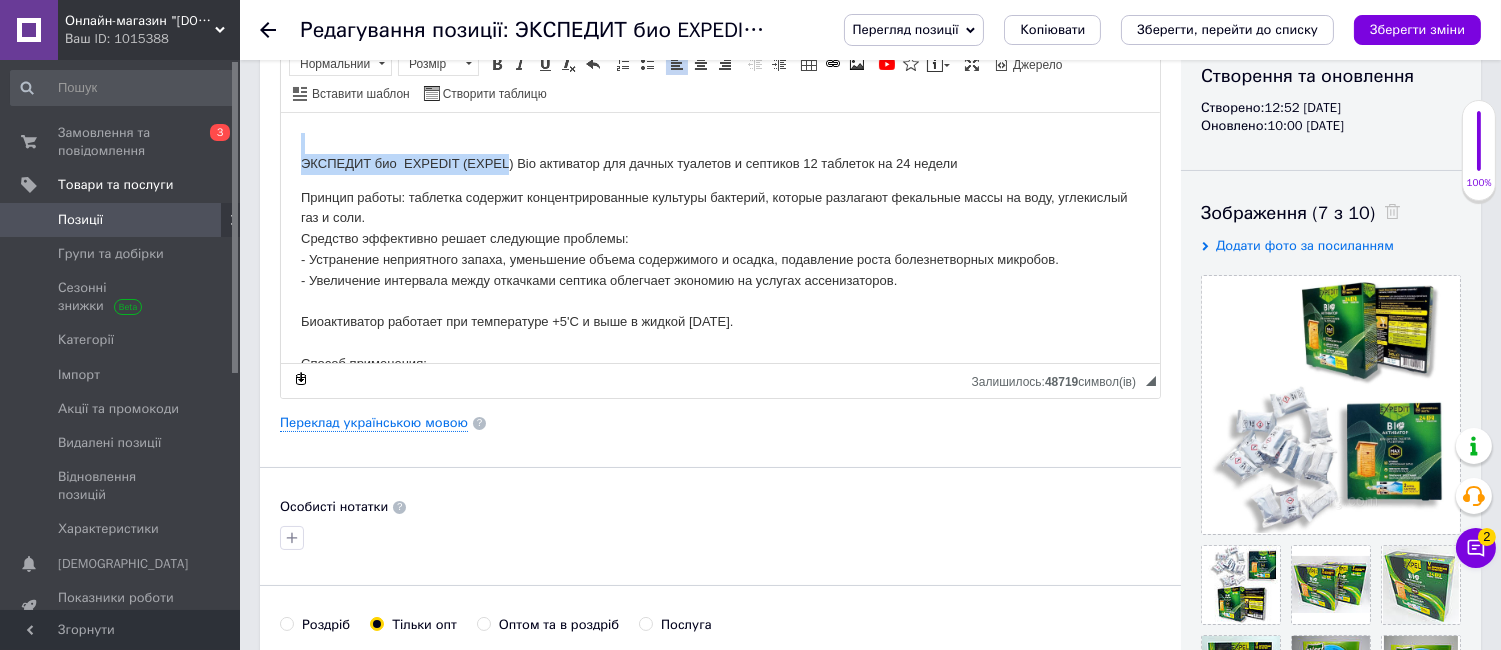 drag, startPoint x: 510, startPoint y: 161, endPoint x: 283, endPoint y: 147, distance: 227.4313 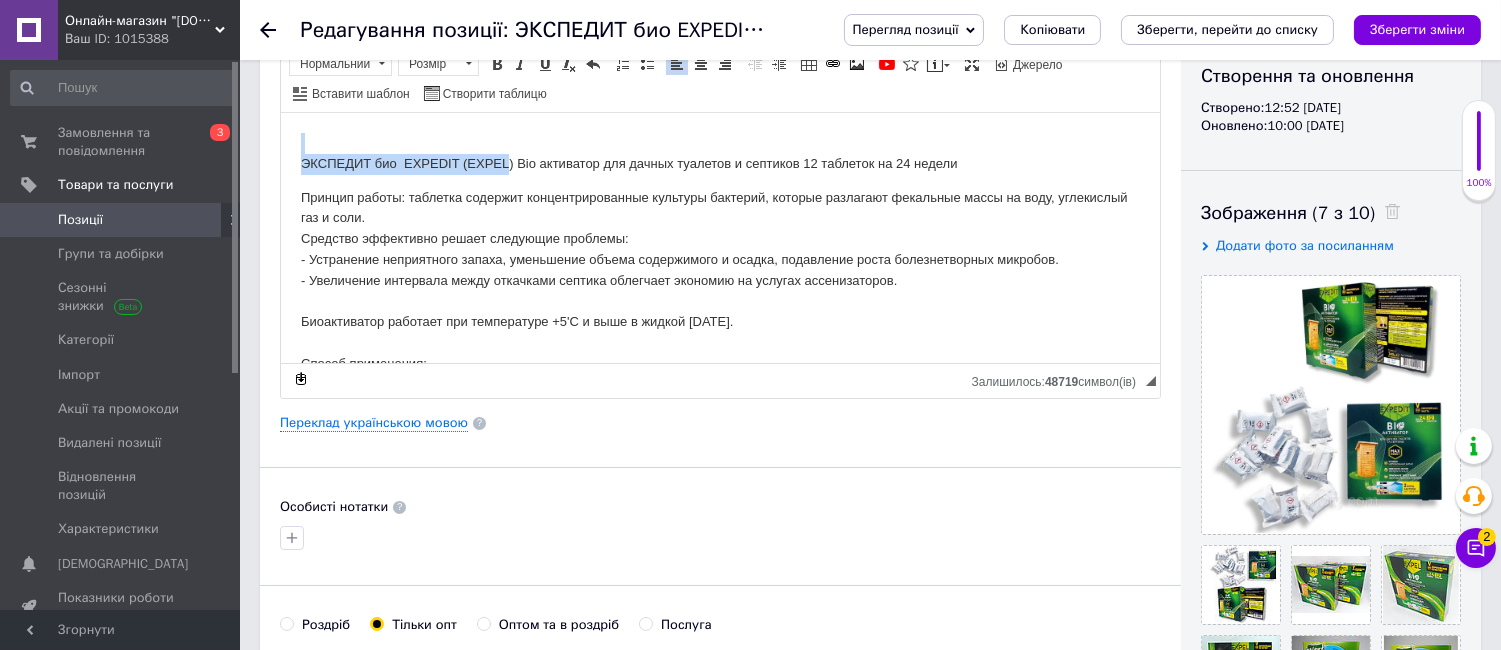 click on "ЭКСПЕДИТ био  EXPEDIT (EXPEL) Bio активатор для дачных туалетов и септиков 12 таблеток на 24 недели Принцип работы: таблетка содержит концентрированные культуры бактерий, которые разлагают фекальные массы на воду, углекислый газ и соли. Средство эффективно решает следующие проблемы: - Устранение неприятного запаха, уменьшение объема содержимого и осадка, подавление роста болезнетворных микробов. - Увеличение интервала между откачками септика облегчает экономию на услугах ассенизаторов. Биоактиватор работает при температуре +5'C и выше в жидкой [DATE]. [GEOGRAPHIC_DATA]:" at bounding box center [719, 419] 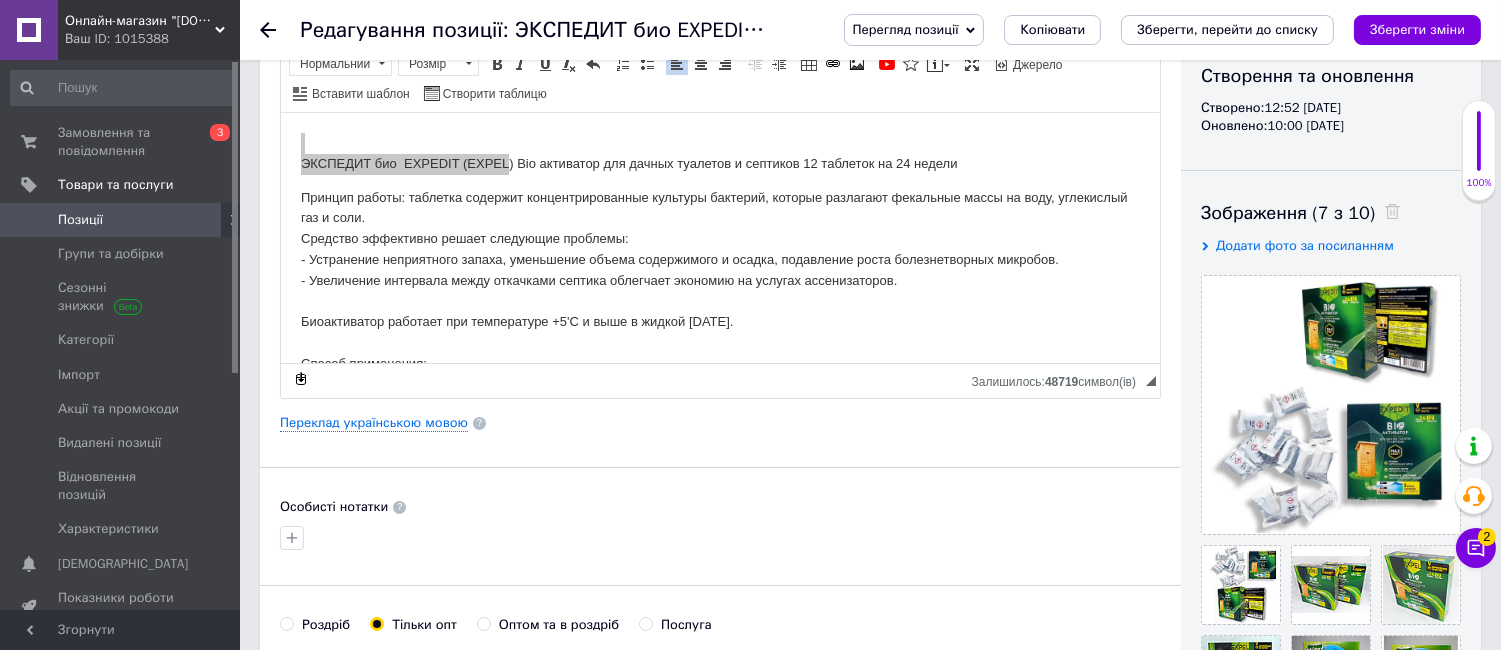 click at bounding box center (720, 538) 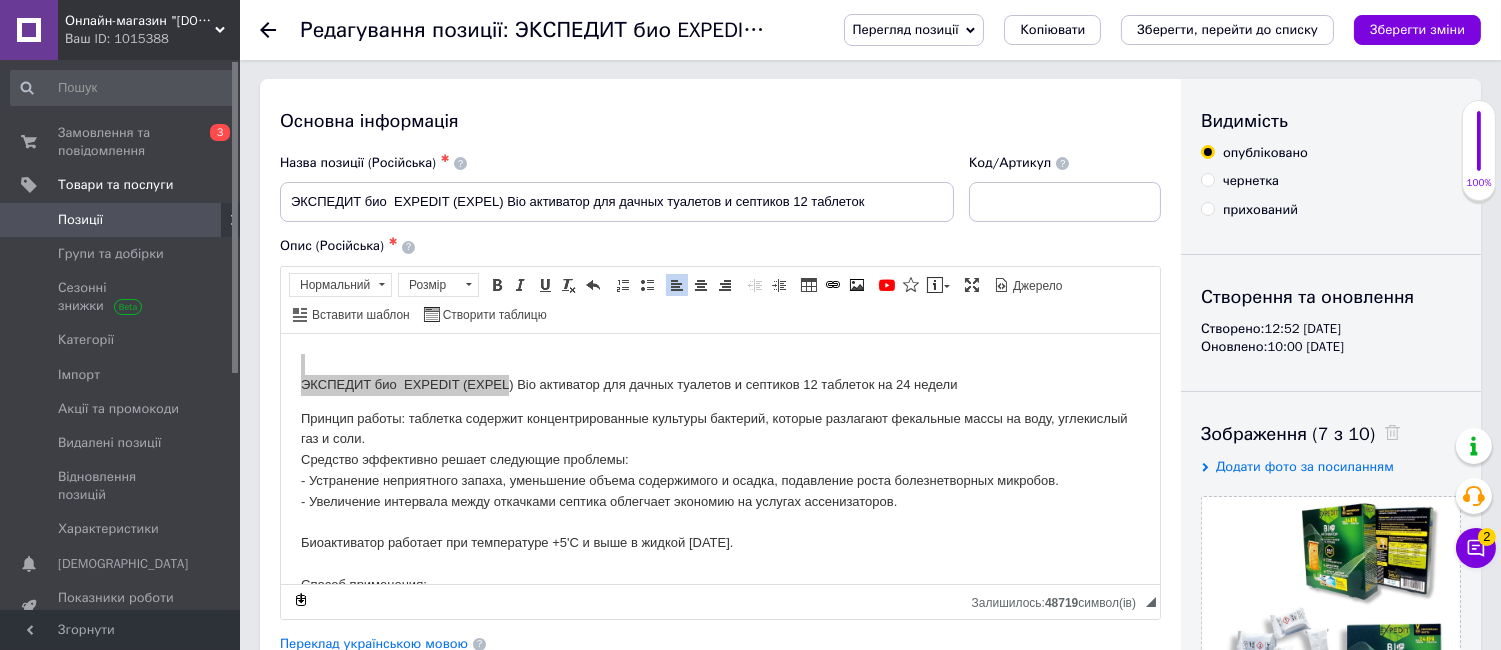 scroll, scrollTop: 0, scrollLeft: 0, axis: both 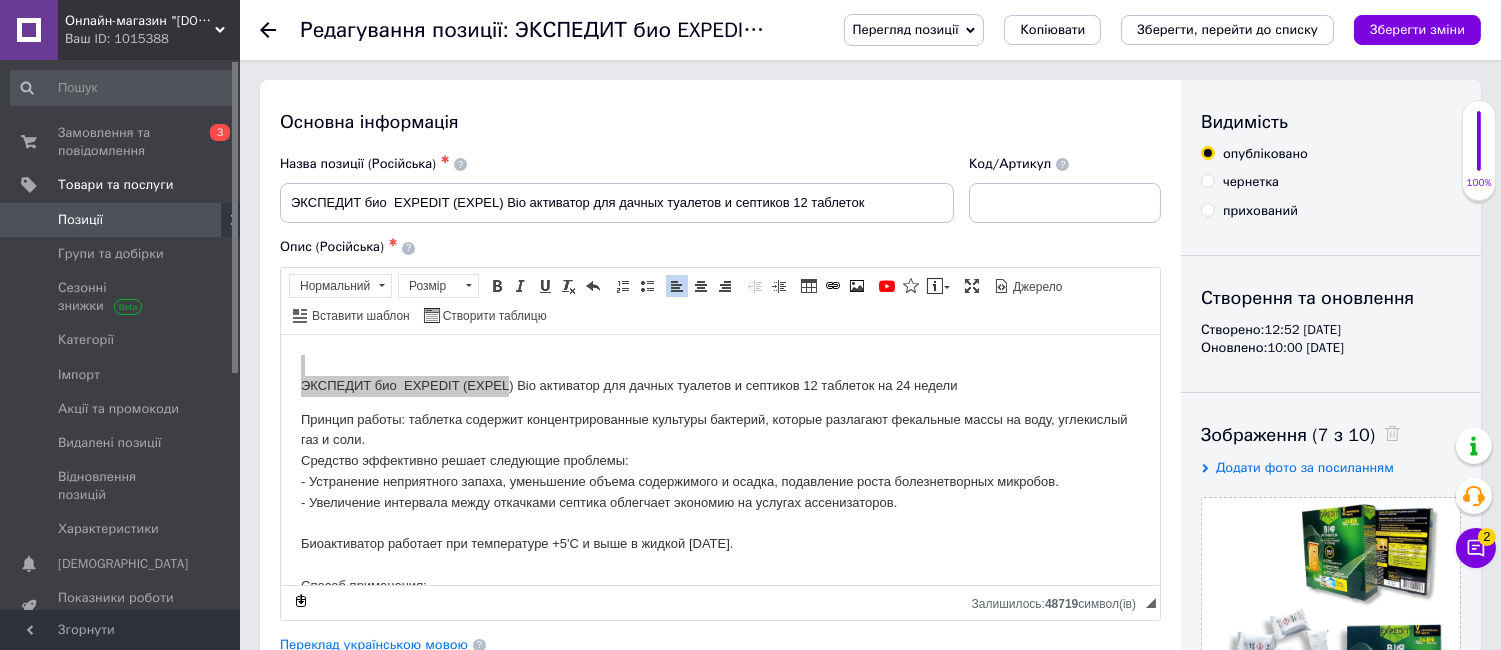 click on "Основна інформація" at bounding box center [720, 122] 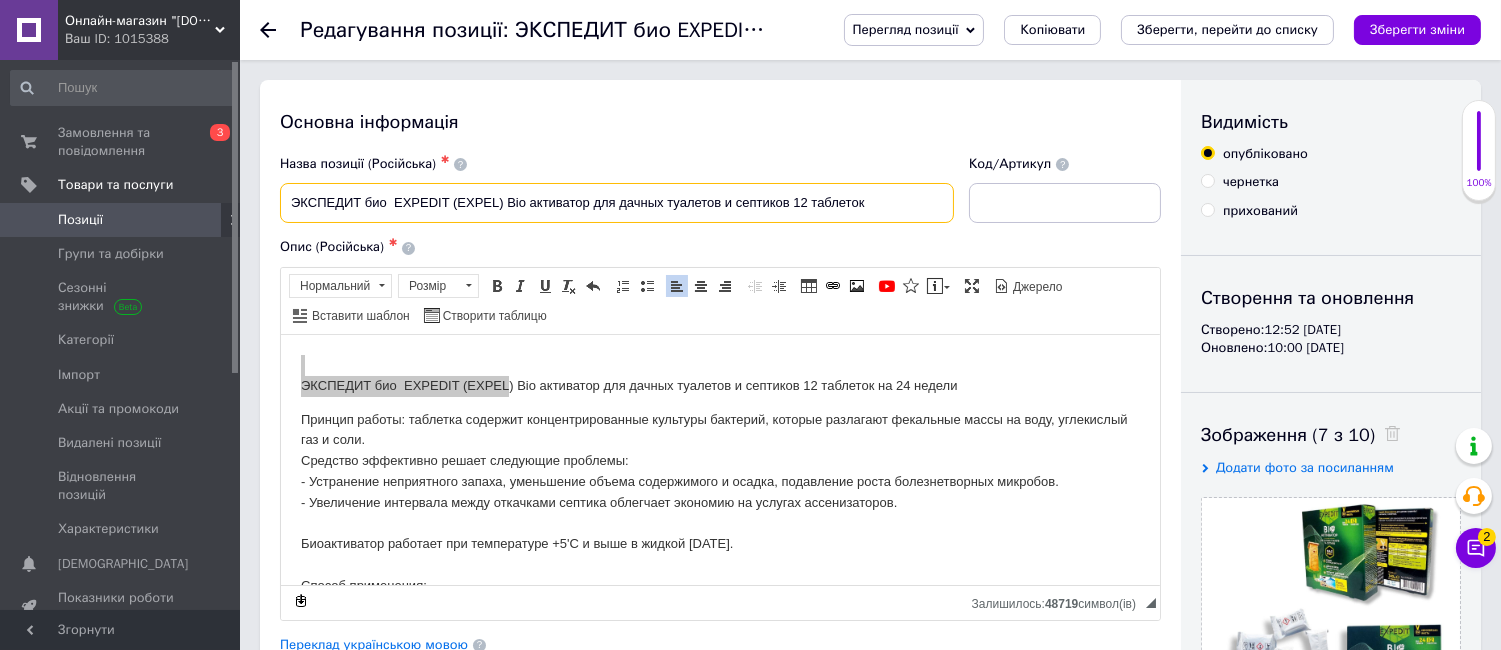 drag, startPoint x: 504, startPoint y: 196, endPoint x: 293, endPoint y: 206, distance: 211.23683 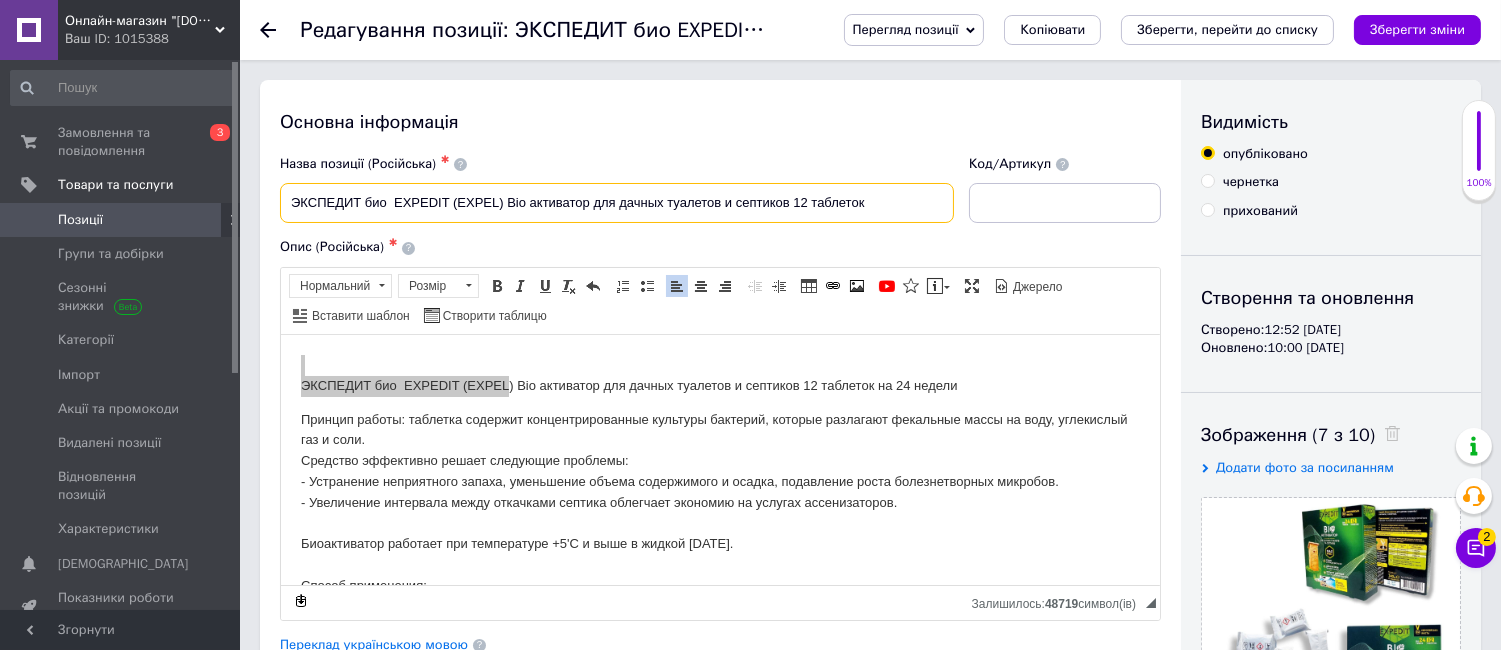 click on "ЭКСПЕДИТ био  EXPEDIT (EXPEL) Bio активатор для дачных туалетов и септиков 12 таблеток" at bounding box center (617, 203) 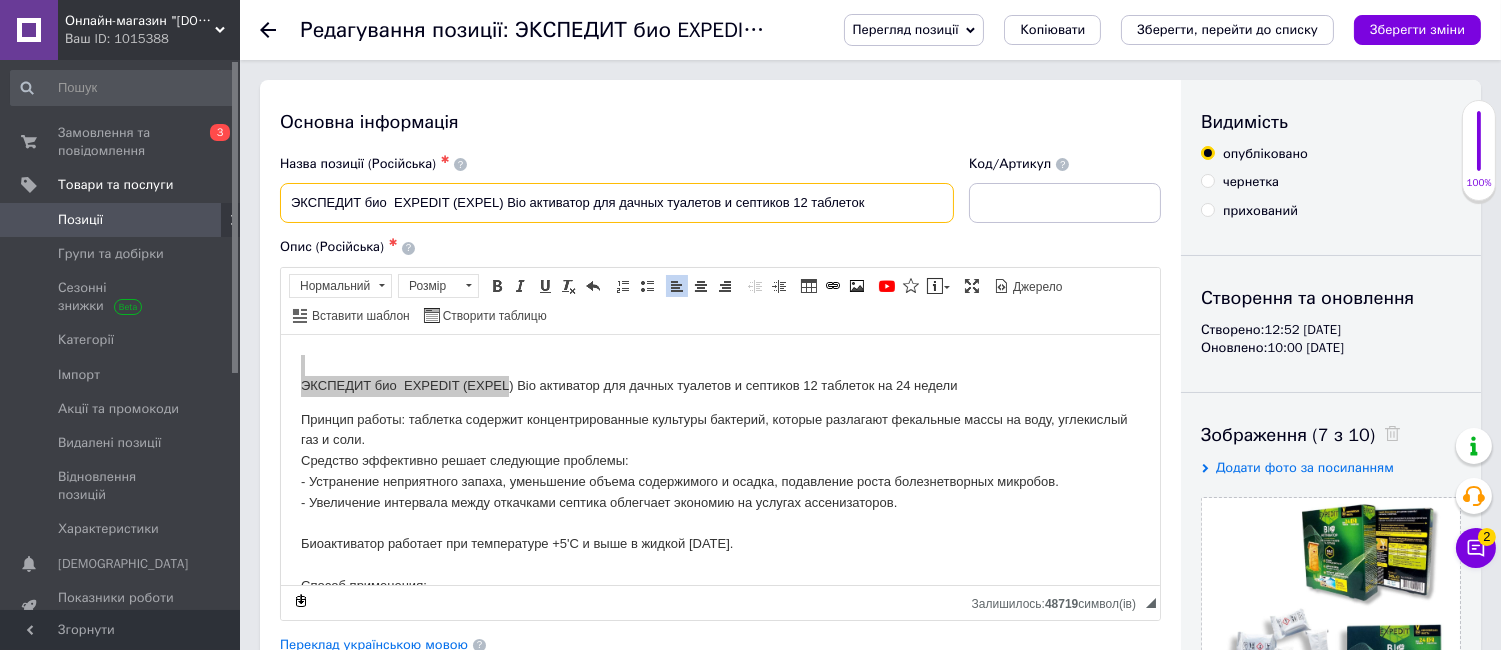 click on "ЭКСПЕДИТ био  EXPEDIT (EXPEL) Bio активатор для дачных туалетов и септиков 12 таблеток" at bounding box center (617, 203) 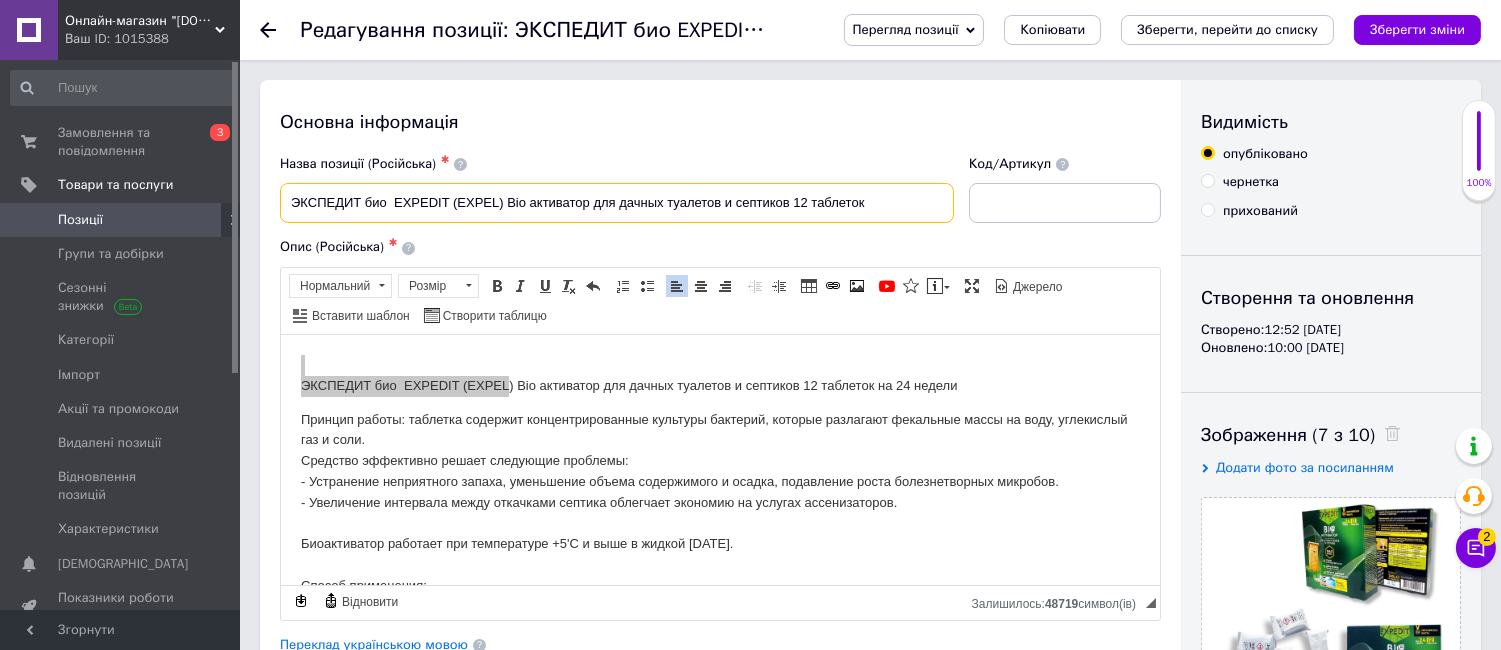 paste on "КСПЕДИТ био  EXPEDIT (E" 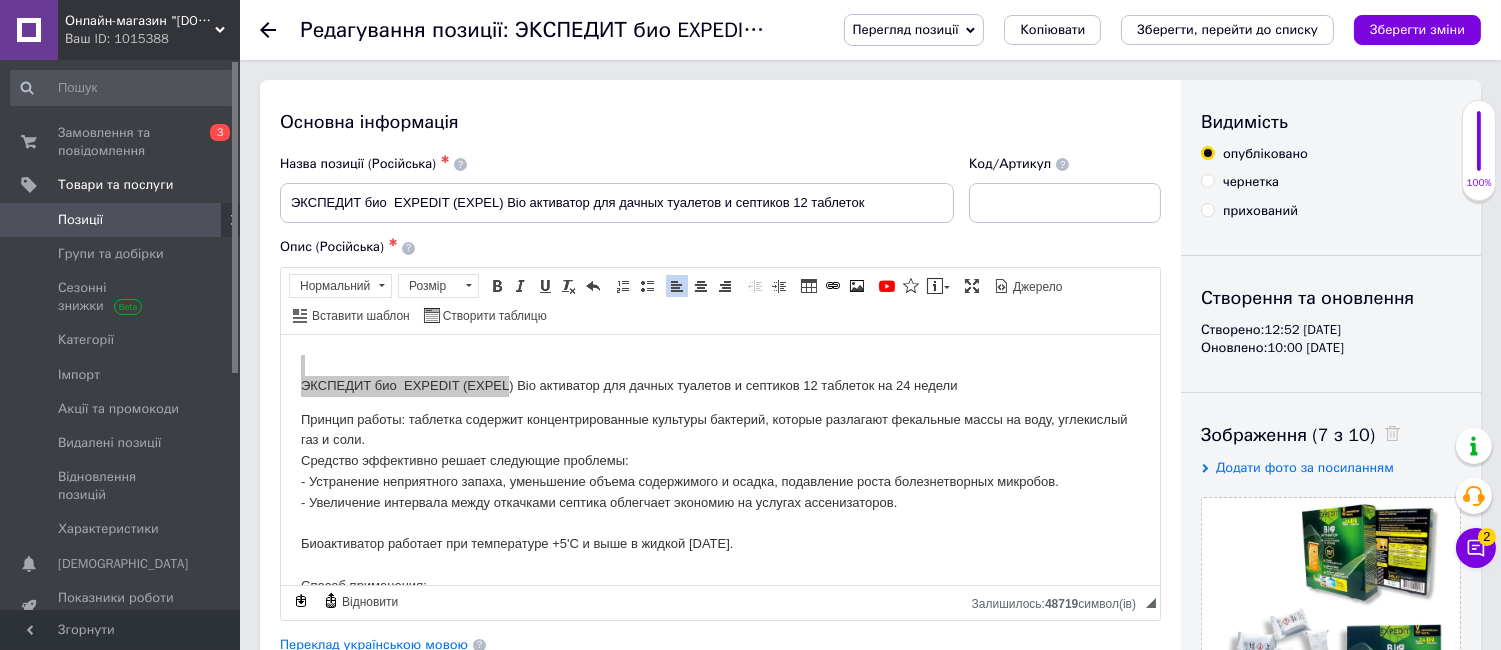 click on "Опис (Російська) ✱" at bounding box center (720, 247) 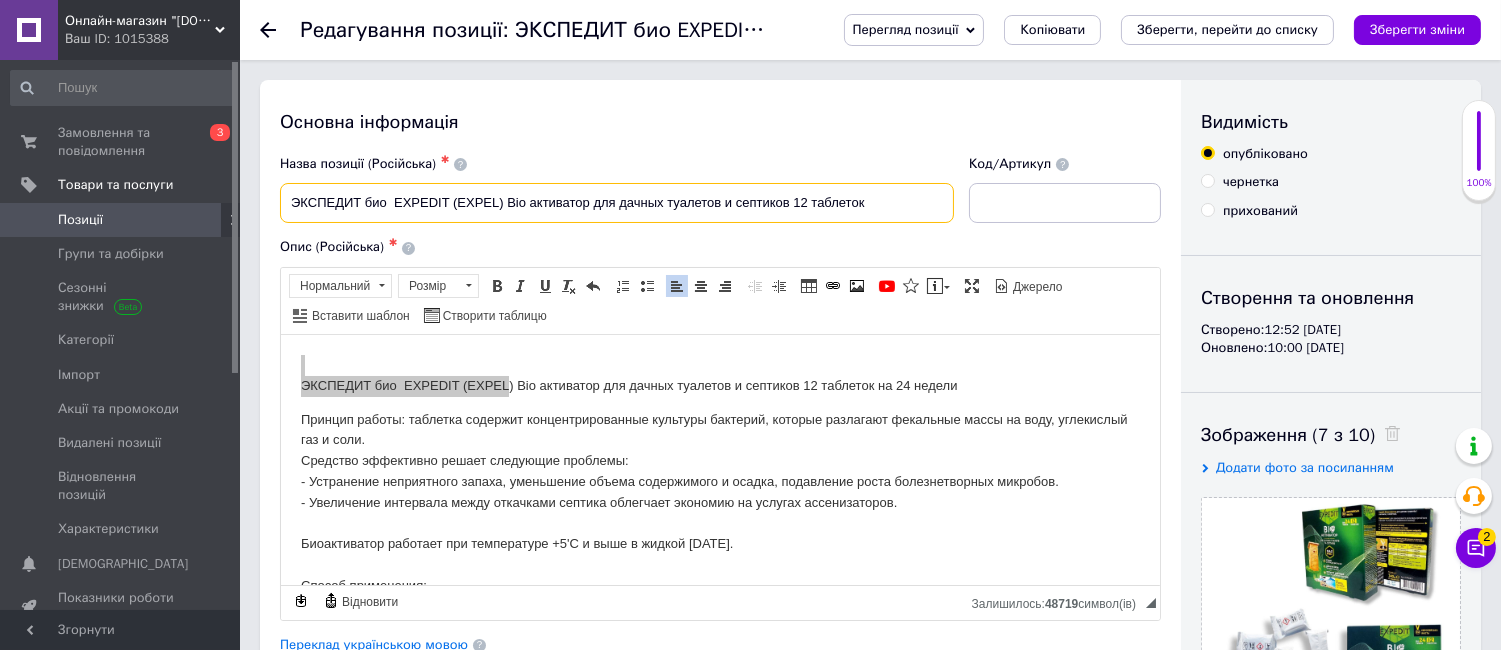 click on "ЭКСПЕДИТ био  EXPEDIT (EXPEL) Bio активатор для дачных туалетов и септиков 12 таблеток" at bounding box center (617, 203) 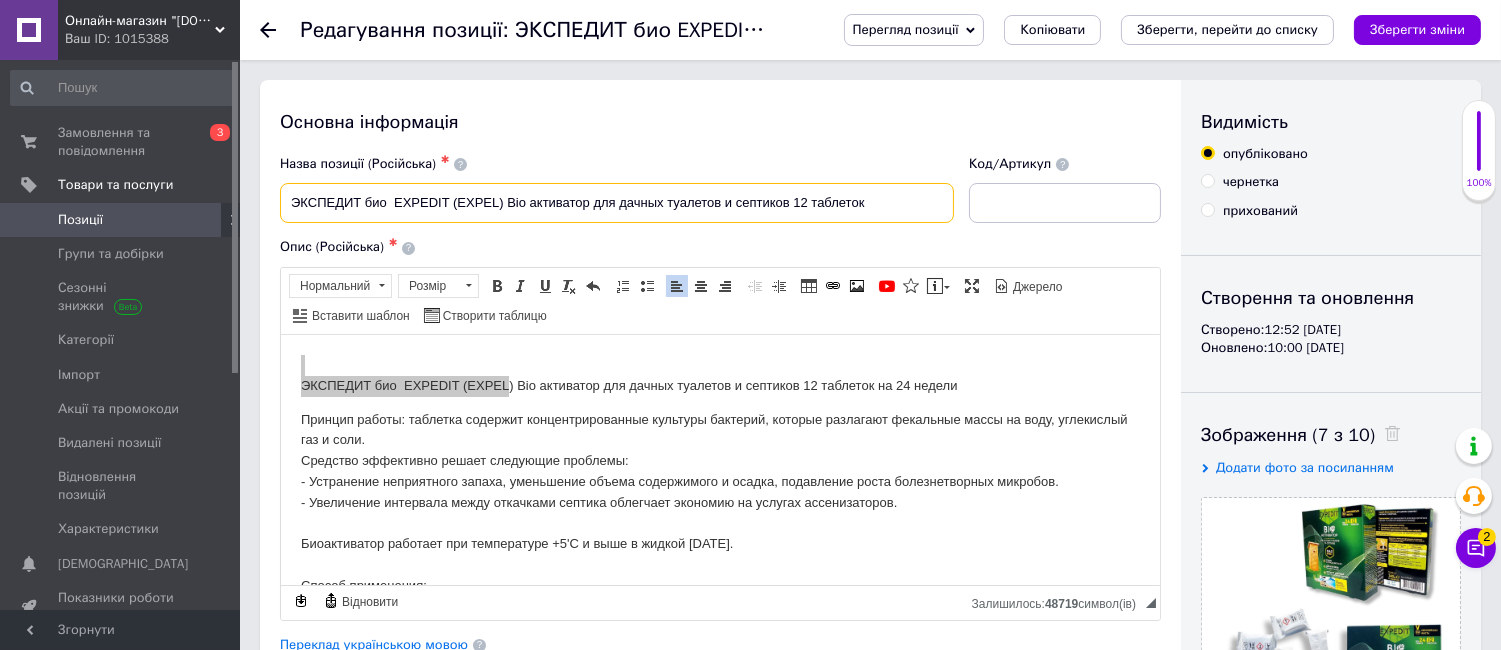 drag, startPoint x: 505, startPoint y: 205, endPoint x: 280, endPoint y: 203, distance: 225.0089 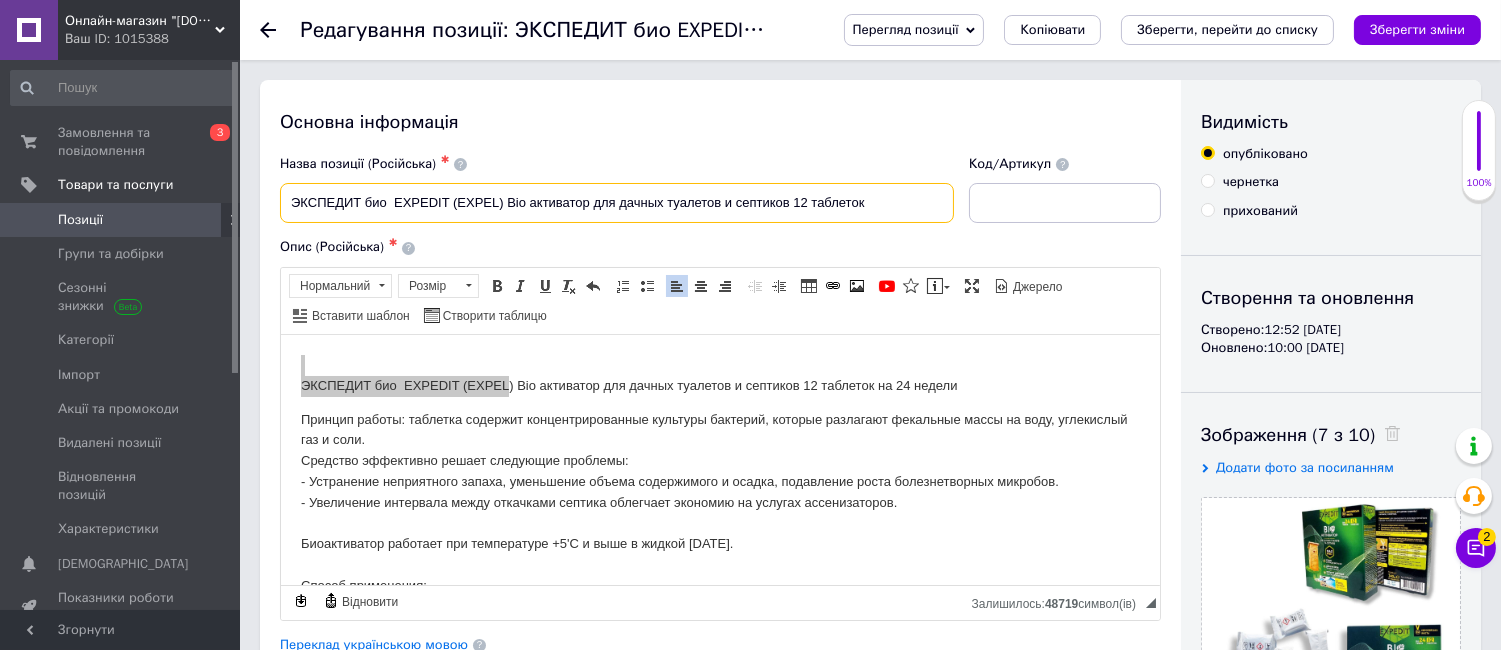 click on "ЭКСПЕДИТ био  EXPEDIT (EXPEL) Bio активатор для дачных туалетов и септиков 12 таблеток" at bounding box center (617, 203) 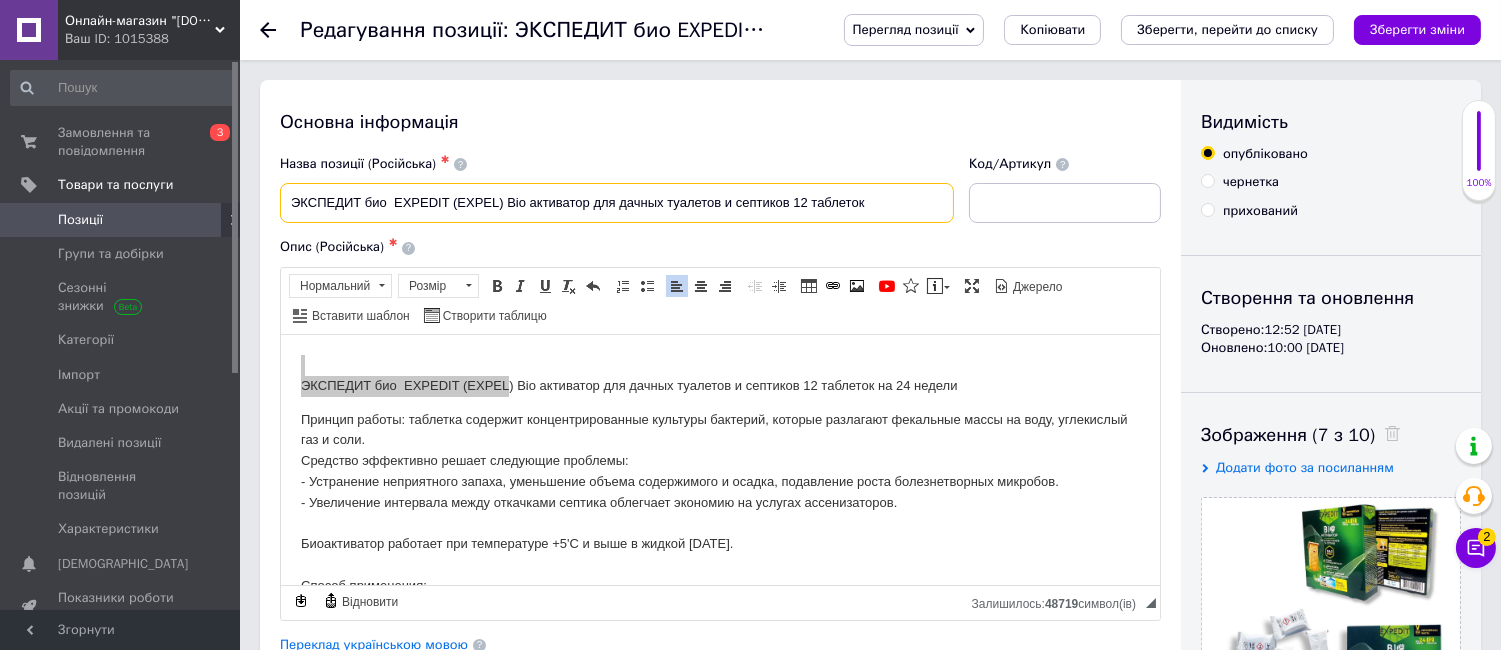 click on "ЭКСПЕДИТ био  EXPEDIT (EXPEL) Bio активатор для дачных туалетов и септиков 12 таблеток" at bounding box center [617, 203] 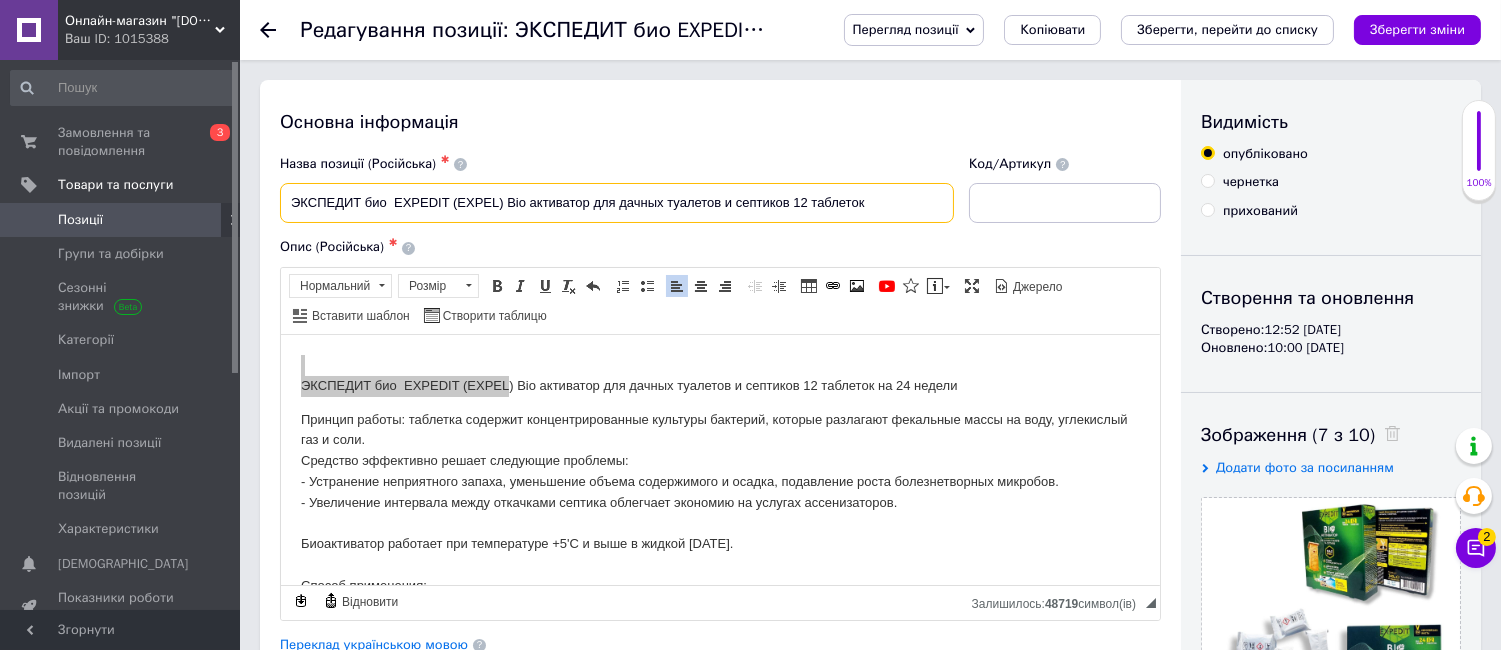 paste on "КСПЕДИТ био  EXPEDIT (E" 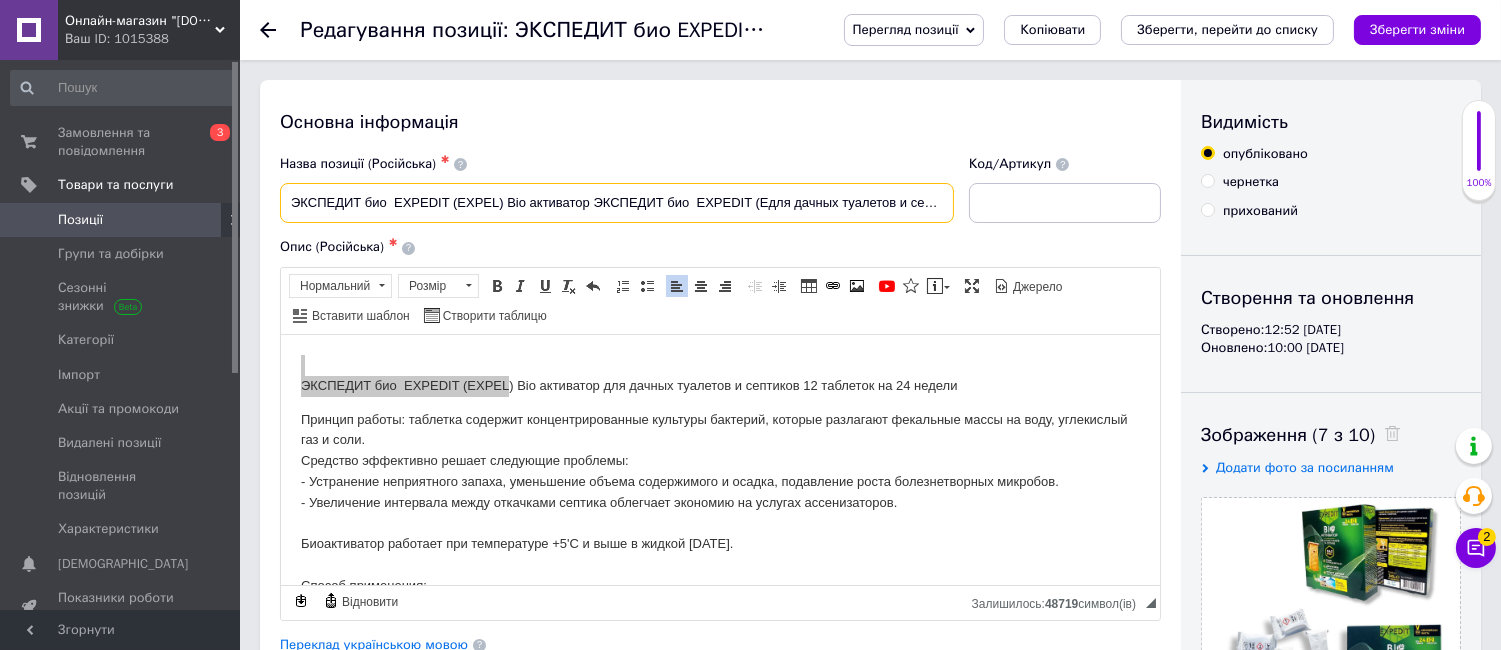 click on "ЭКСПЕДИТ био  EXPEDIT (EXPEL) Bio активатор ЭКСПЕДИТ био  EXPEDIT (Eдля дачных туалетов и септиков 12 таблеток" at bounding box center [617, 203] 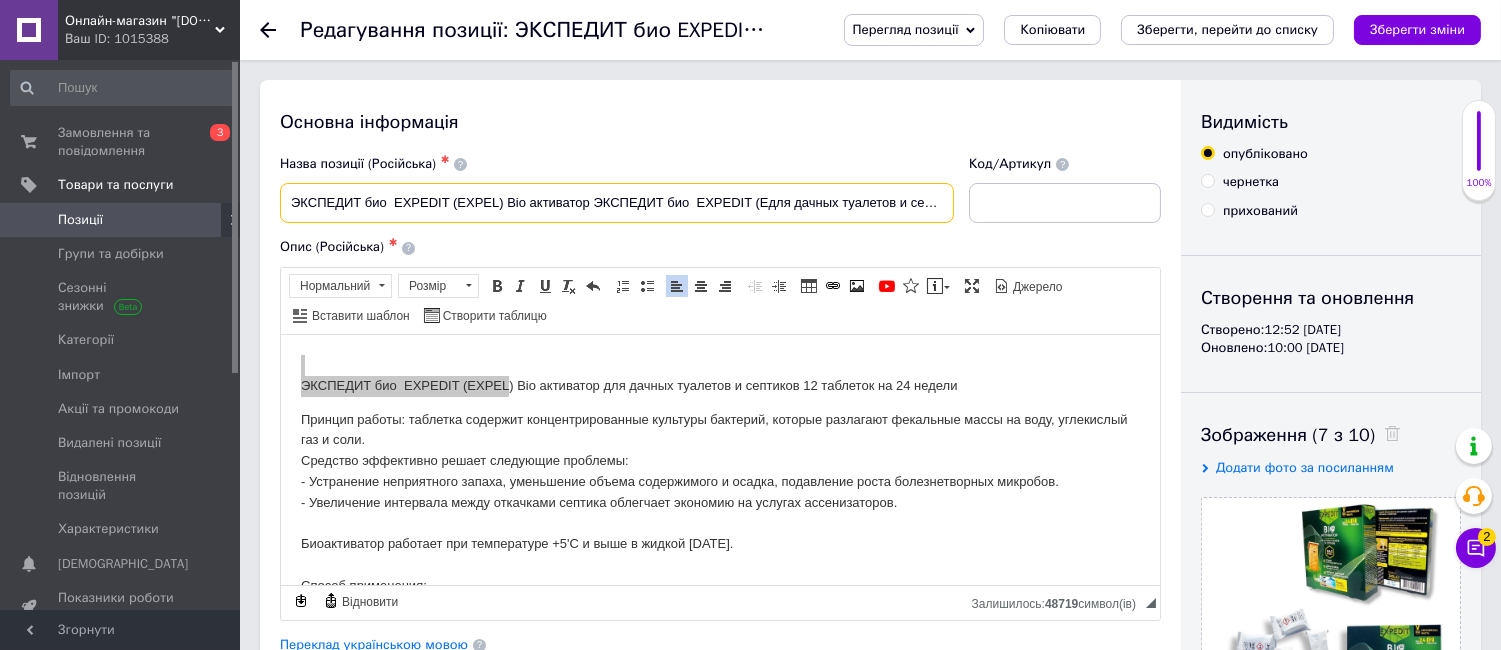 drag, startPoint x: 504, startPoint y: 204, endPoint x: 454, endPoint y: 205, distance: 50.01 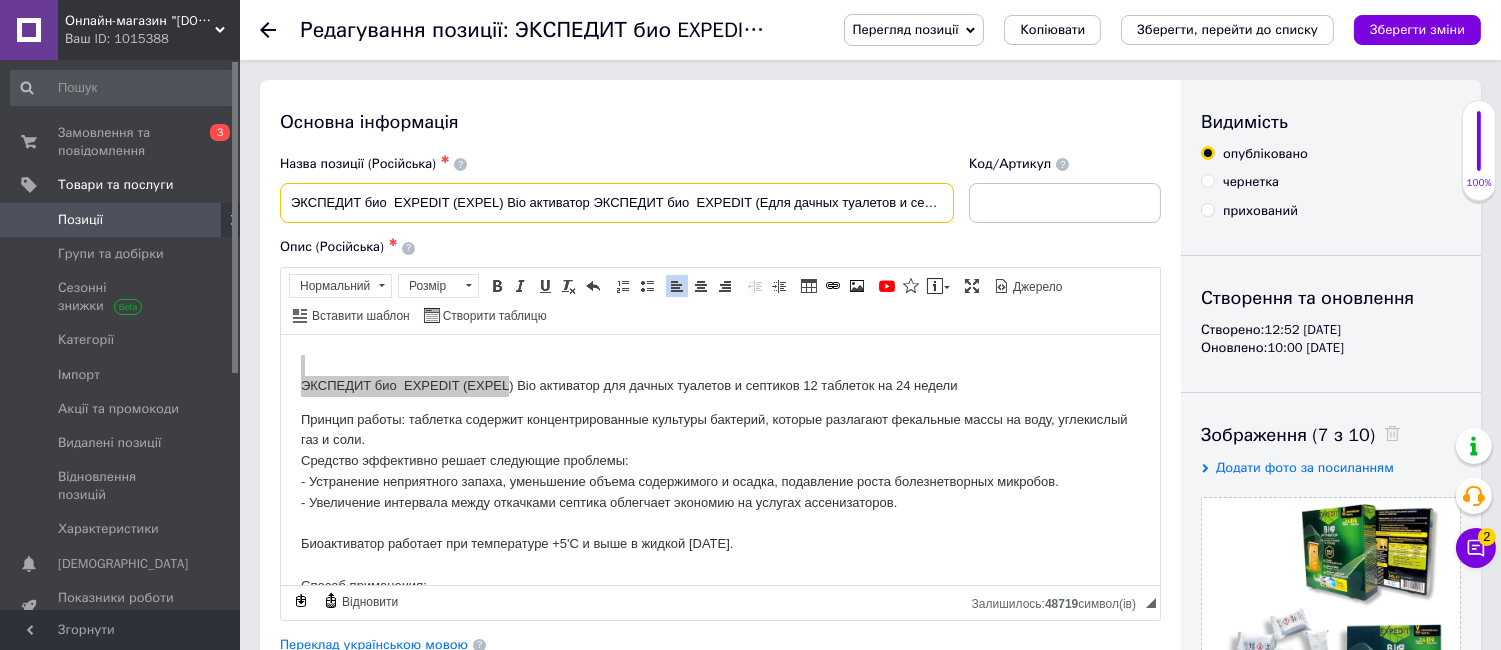 click on "ЭКСПЕДИТ био  EXPEDIT (EXPEL) Bio активатор ЭКСПЕДИТ био  EXPEDIT (Eдля дачных туалетов и септиков 12 таблеток" at bounding box center [617, 203] 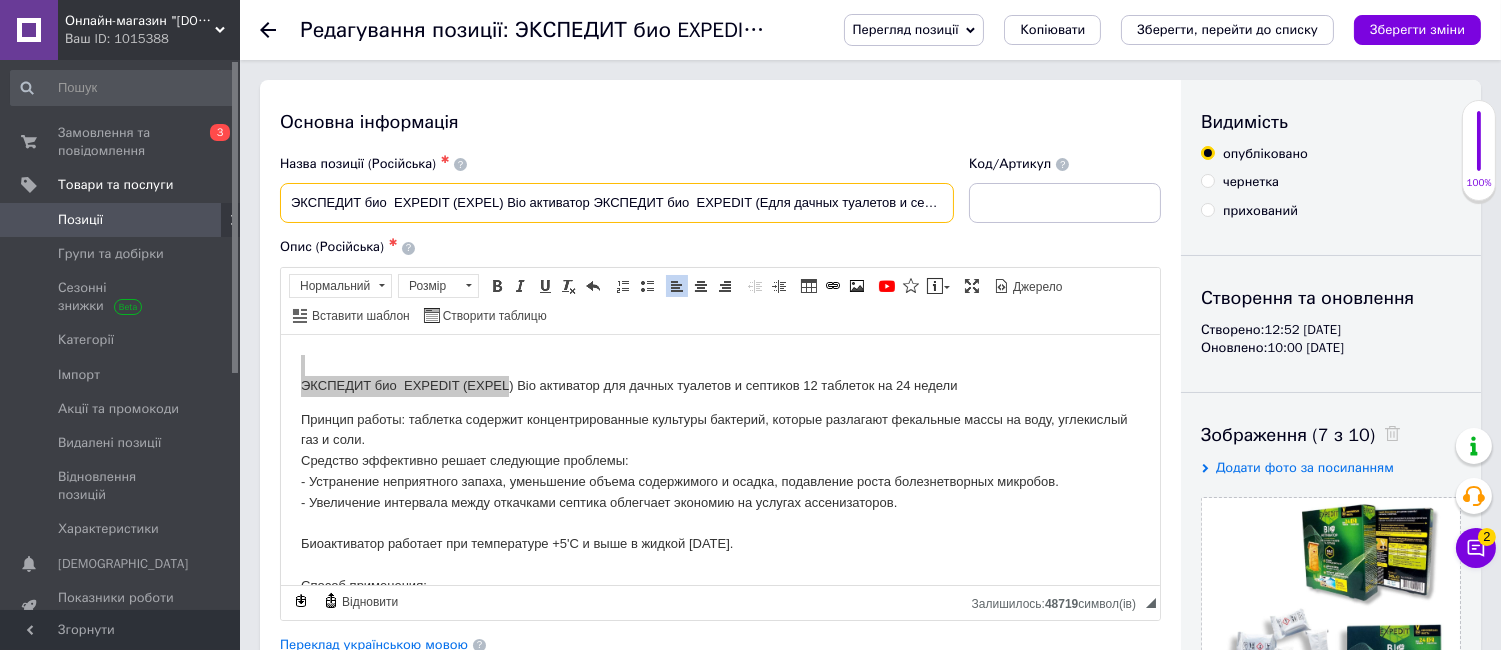 click on "ЭКСПЕДИТ био  EXPEDIT (EXPEL) Bio активатор ЭКСПЕДИТ био  EXPEDIT (Eдля дачных туалетов и септиков 12 таблеток" at bounding box center [617, 203] 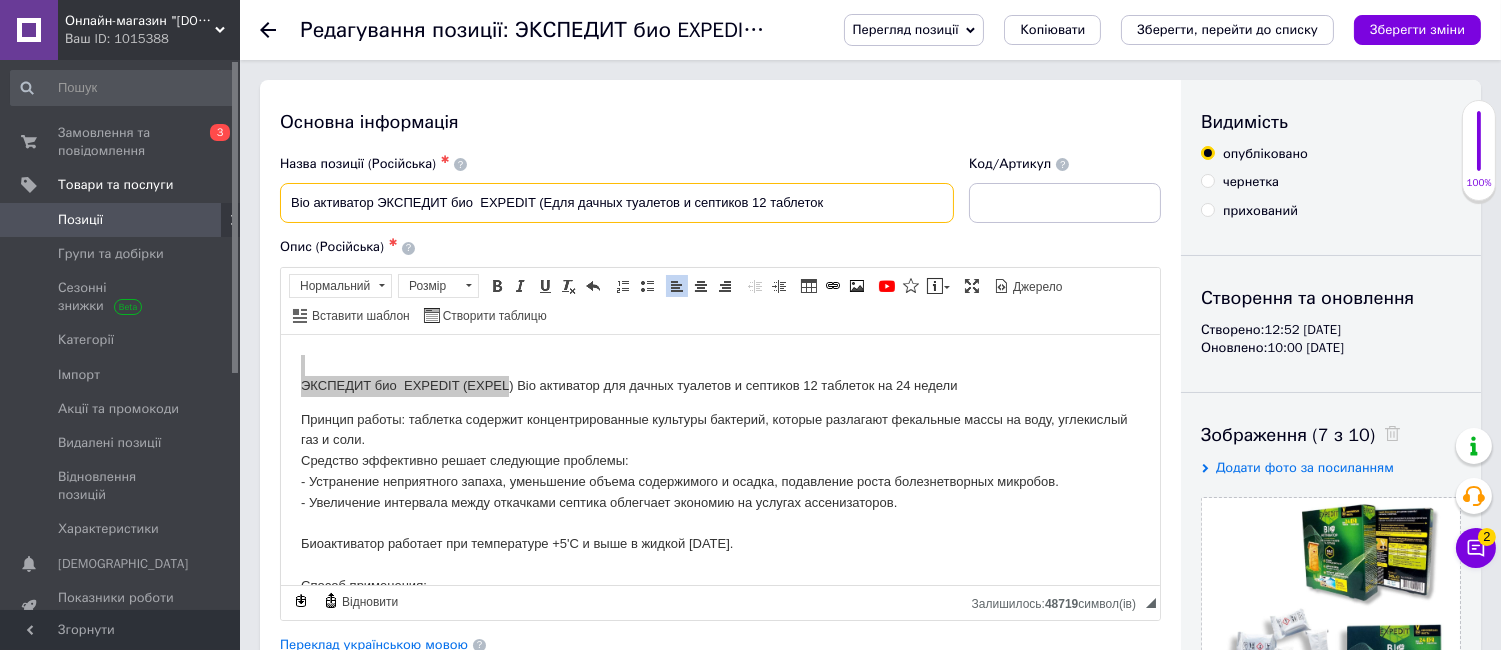 click on "Bio активатор ЭКСПЕДИТ био  EXPEDIT (Eдля дачных туалетов и септиков 12 таблеток" at bounding box center (617, 203) 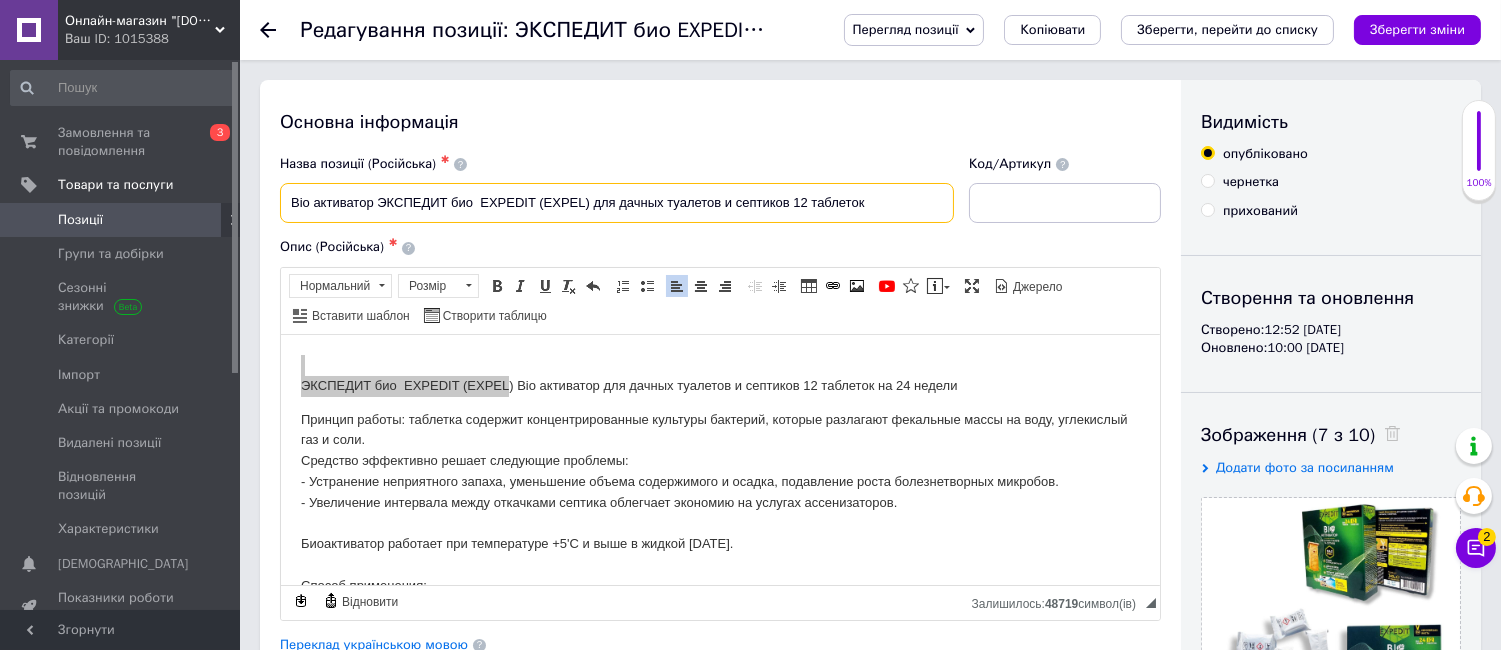 type on "Bio активатор ЭКСПЕДИТ био  EXPEDIT (EXPEL) для дачных туалетов и септиков 12 таблеток" 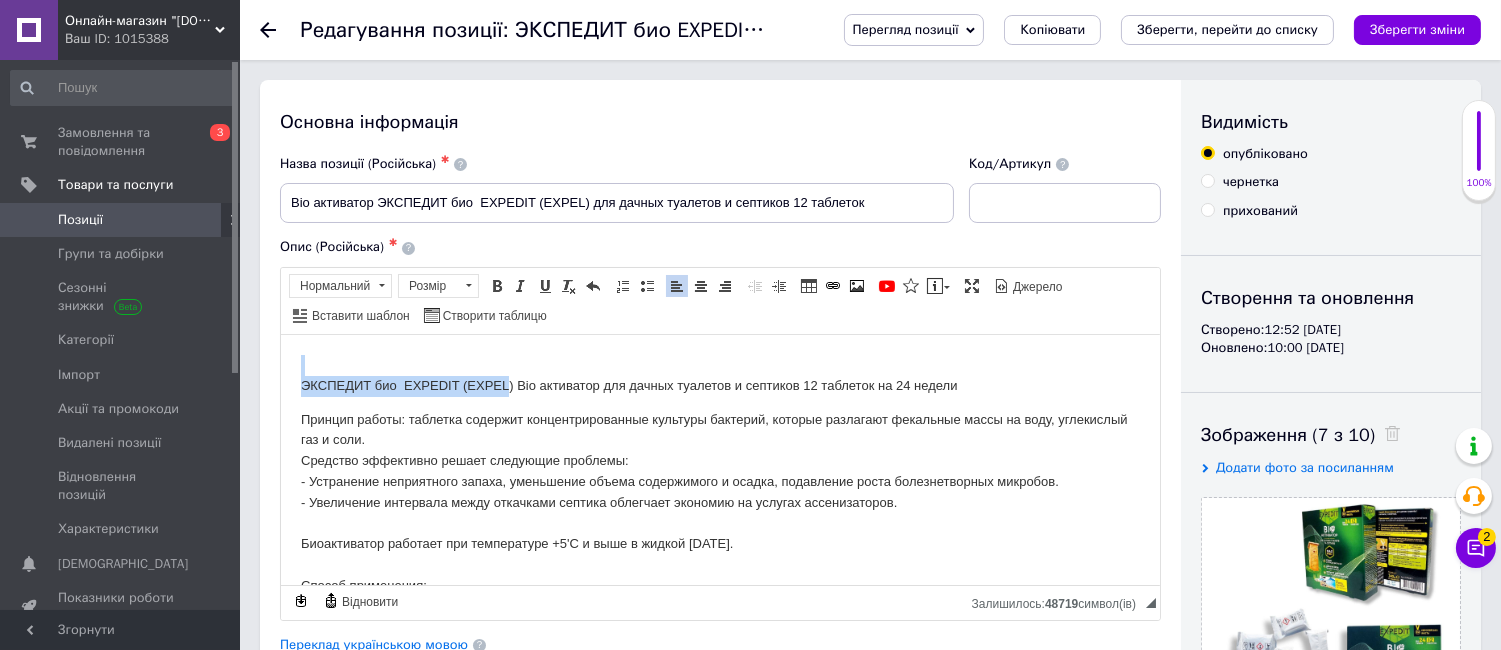 click on "ЭКСПЕДИТ био  EXPEDIT (EXPEL) Bio активатор для дачных туалетов и септиков 12 таблеток на 24 недели Принцип работы: таблетка содержит концентрированные культуры бактерий, которые разлагают фекальные массы на воду, углекислый газ и соли. Средство эффективно решает следующие проблемы: - Устранение неприятного запаха, уменьшение объема содержимого и осадка, подавление роста болезнетворных микробов. - Увеличение интервала между откачками септика облегчает экономию на услугах ассенизаторов. Биоактиватор работает при температуре +5'C и выше в жидкой [DATE]. [GEOGRAPHIC_DATA]:" at bounding box center [719, 641] 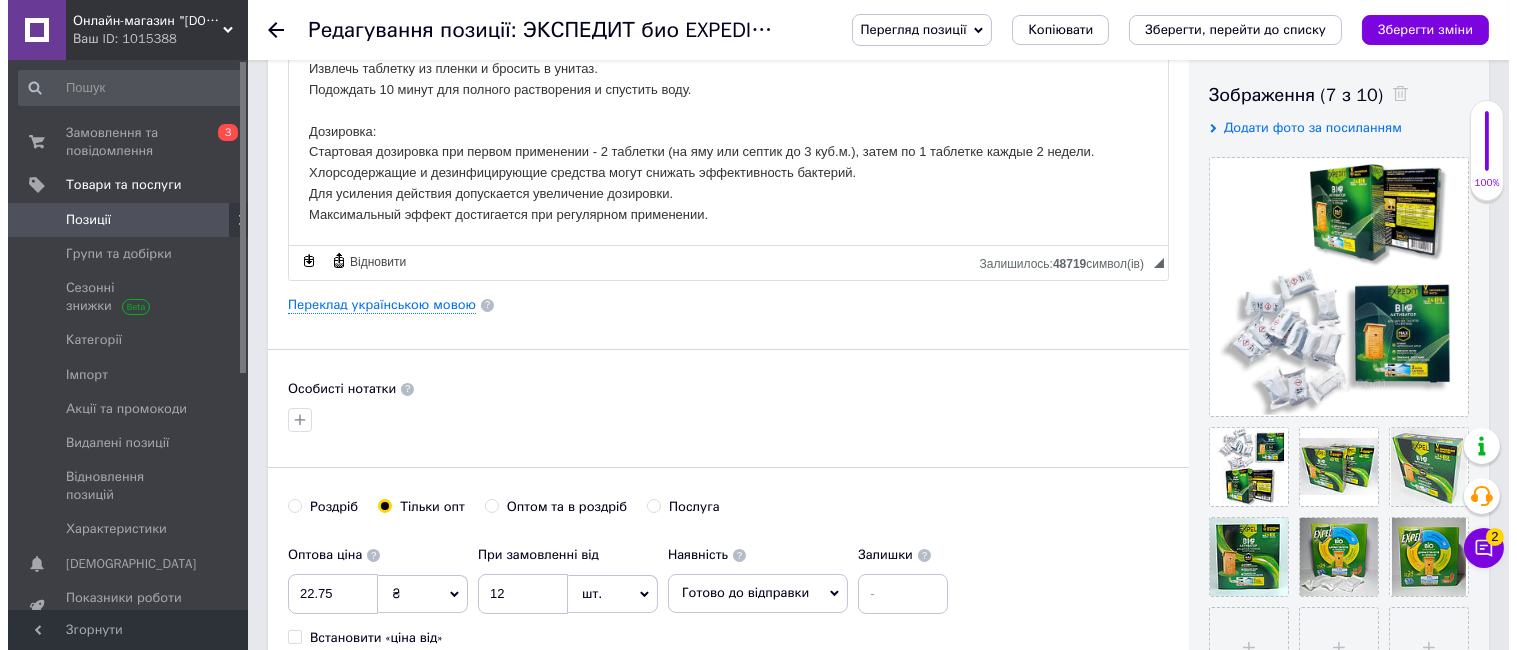 scroll, scrollTop: 444, scrollLeft: 0, axis: vertical 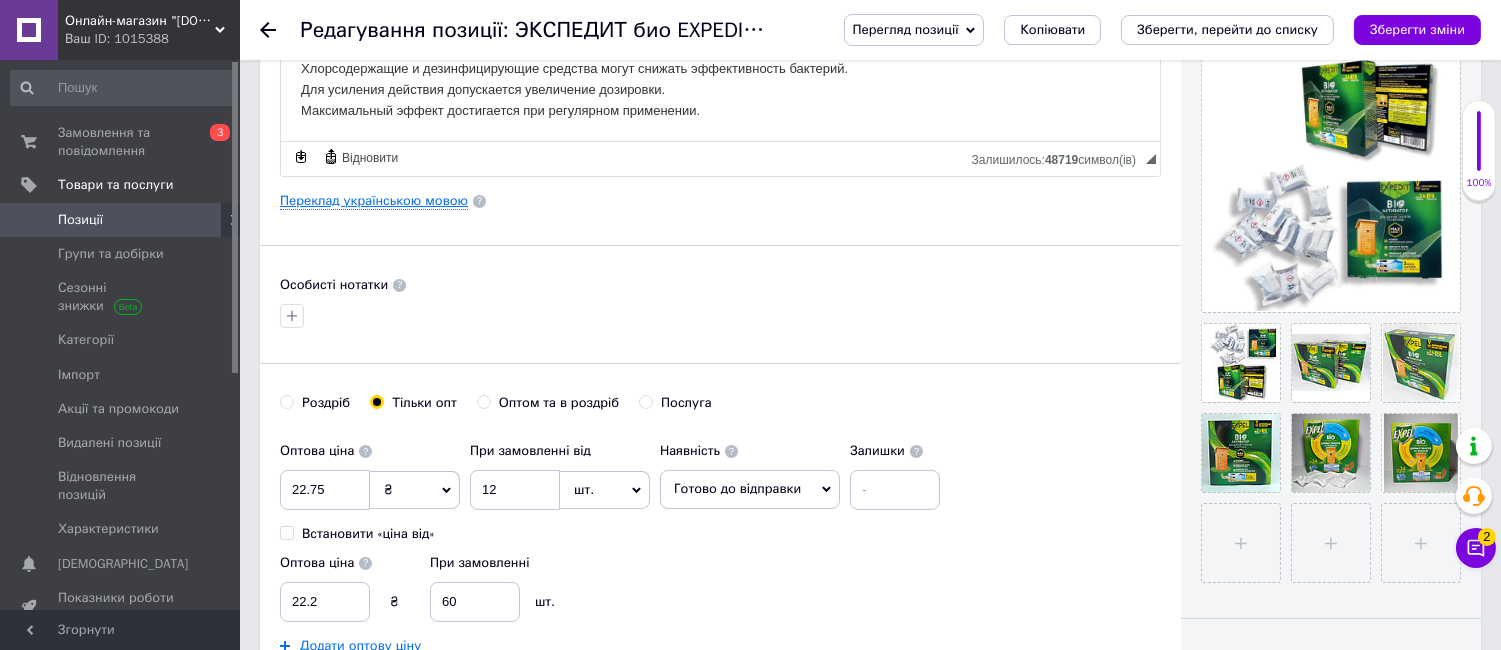 click on "Переклад українською мовою" at bounding box center (374, 201) 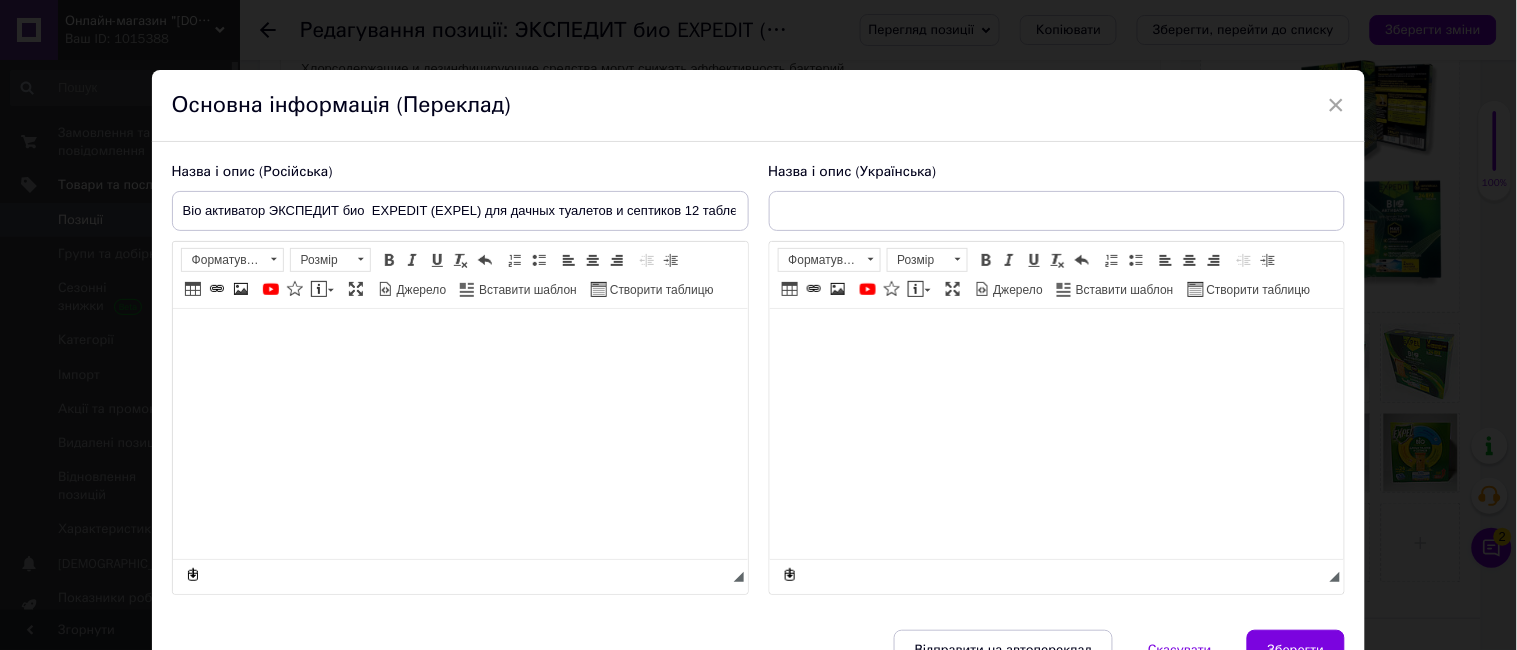 type on "ЕКСПЕДІТ біо  EXPEDIT (EXPEL) Bio активатор для дачних туалетів і септиків 12 таблеток" 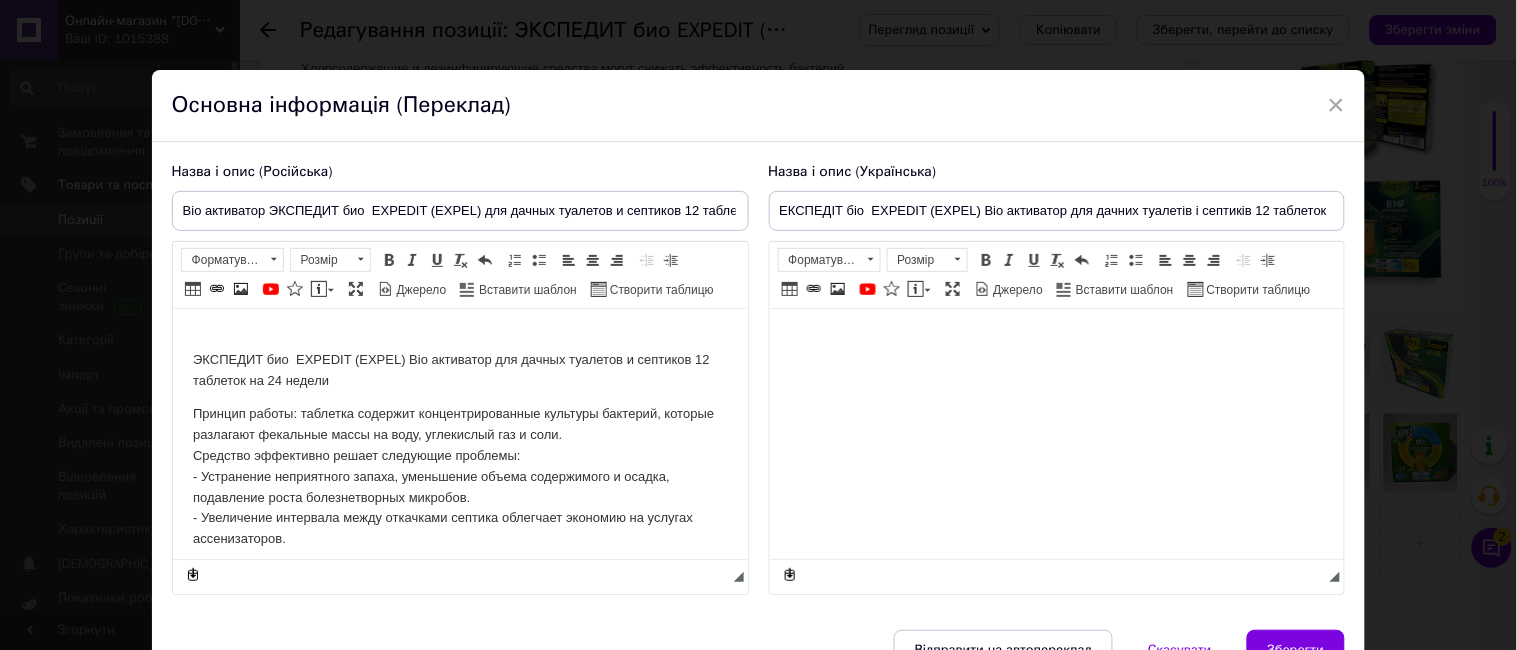 scroll, scrollTop: 0, scrollLeft: 0, axis: both 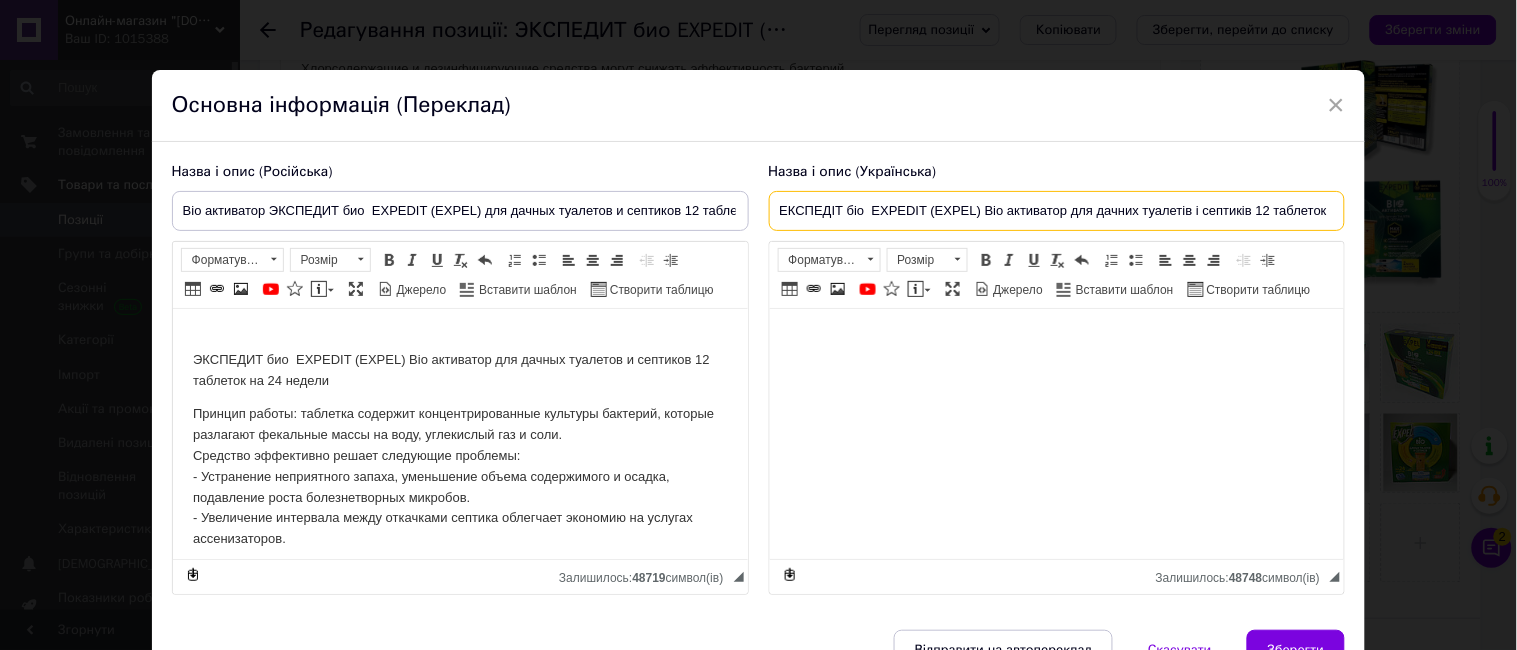 drag, startPoint x: 777, startPoint y: 213, endPoint x: 1337, endPoint y: 195, distance: 560.2892 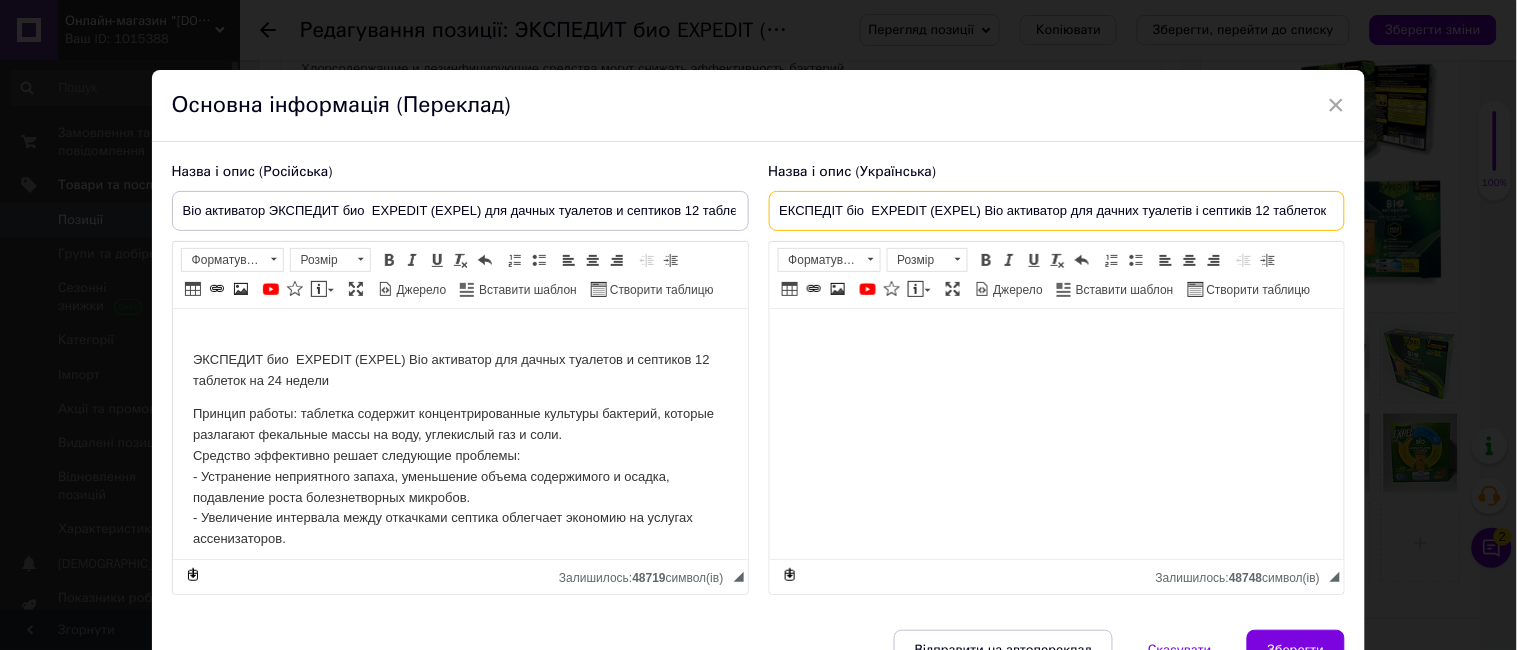 click on "ЕКСПЕДІТ біо  EXPEDIT (EXPEL) Bio активатор для дачних туалетів і септиків 12 таблеток" at bounding box center [1057, 211] 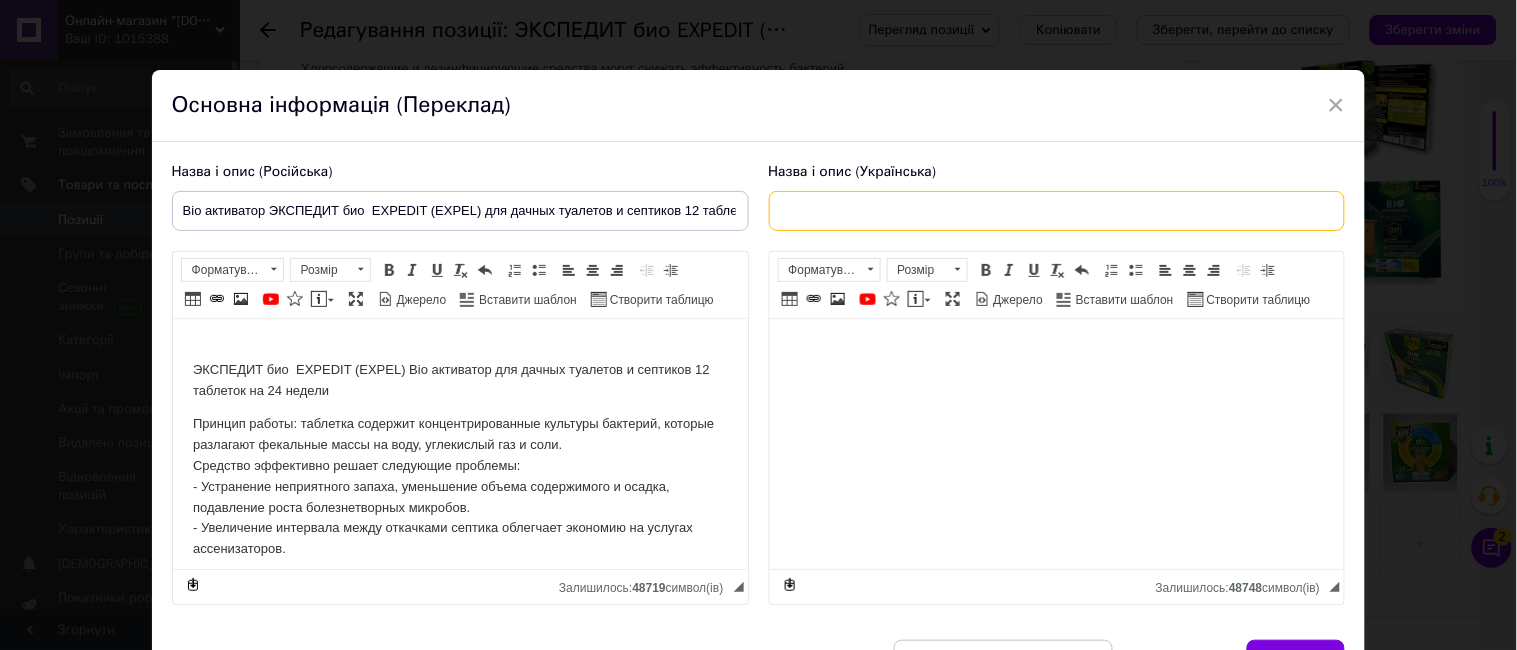 scroll, scrollTop: 151, scrollLeft: 0, axis: vertical 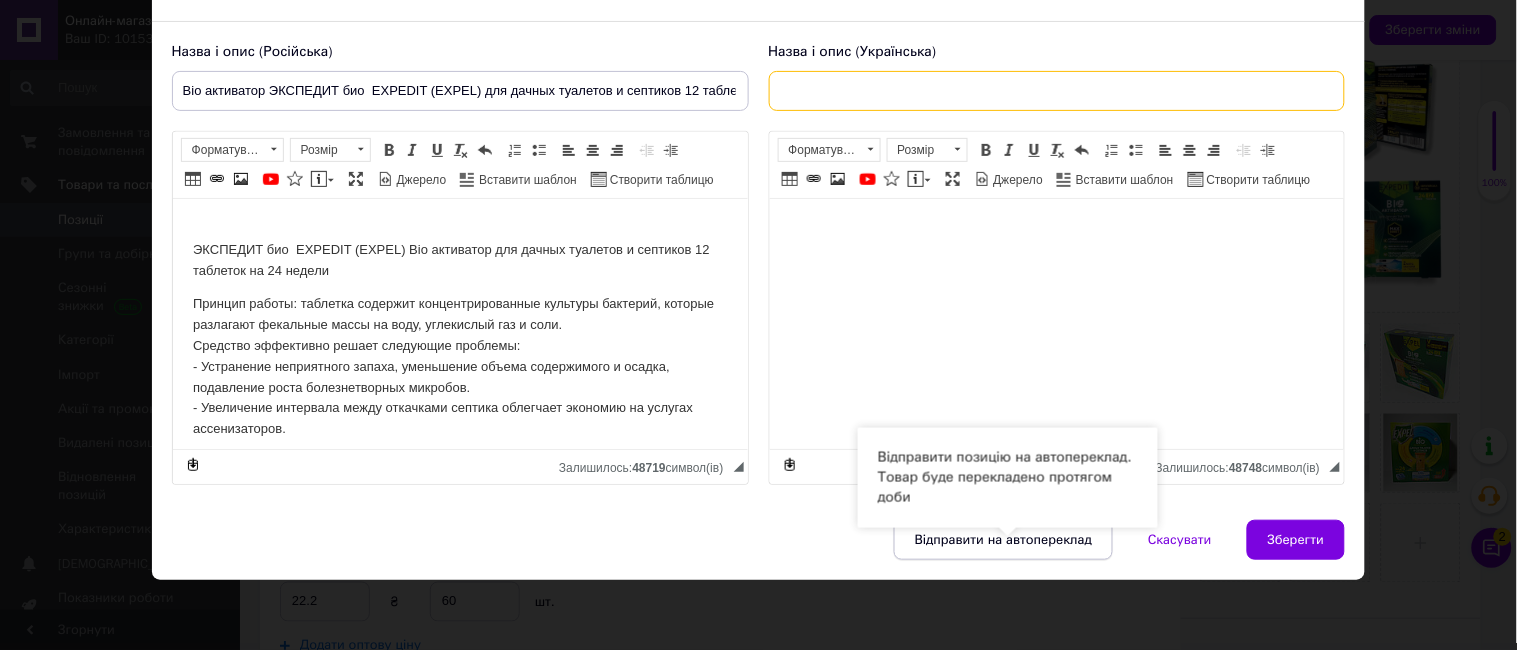 type 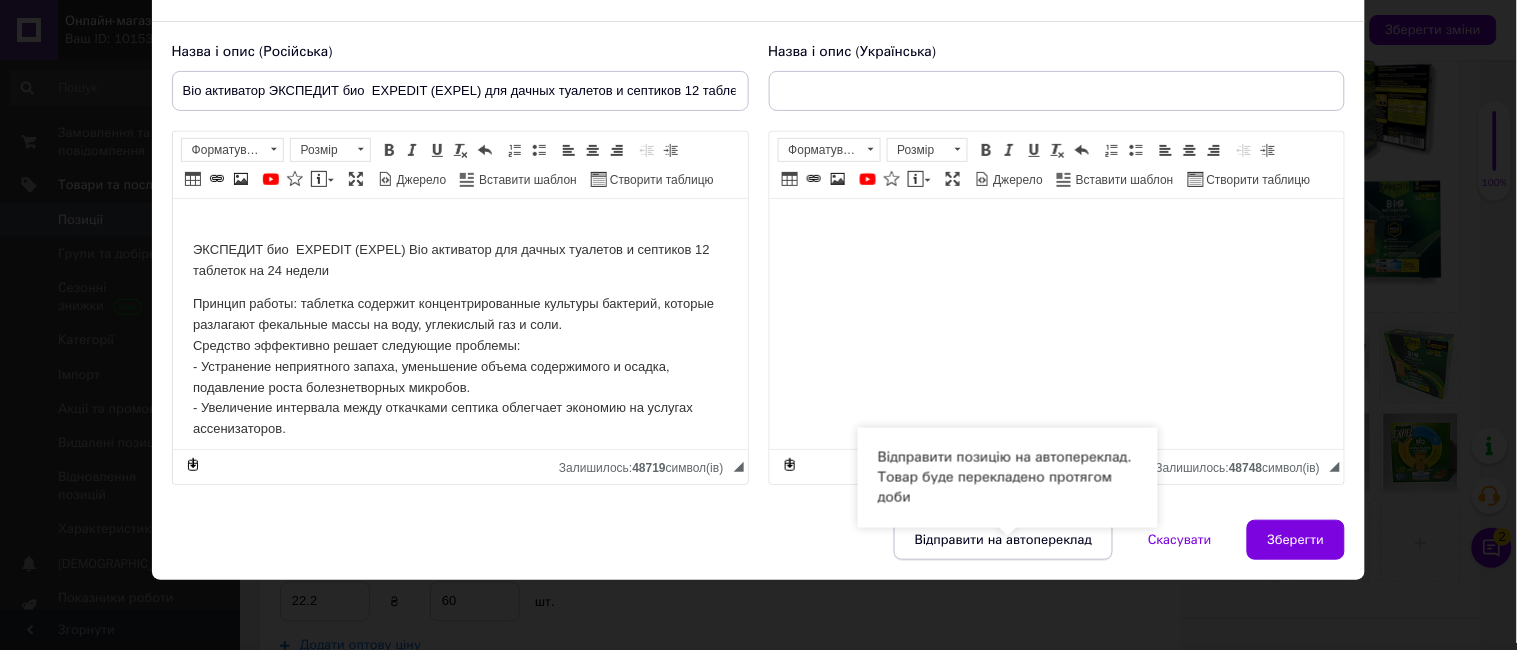 click on "Відправити на автопереклад" at bounding box center (1003, 540) 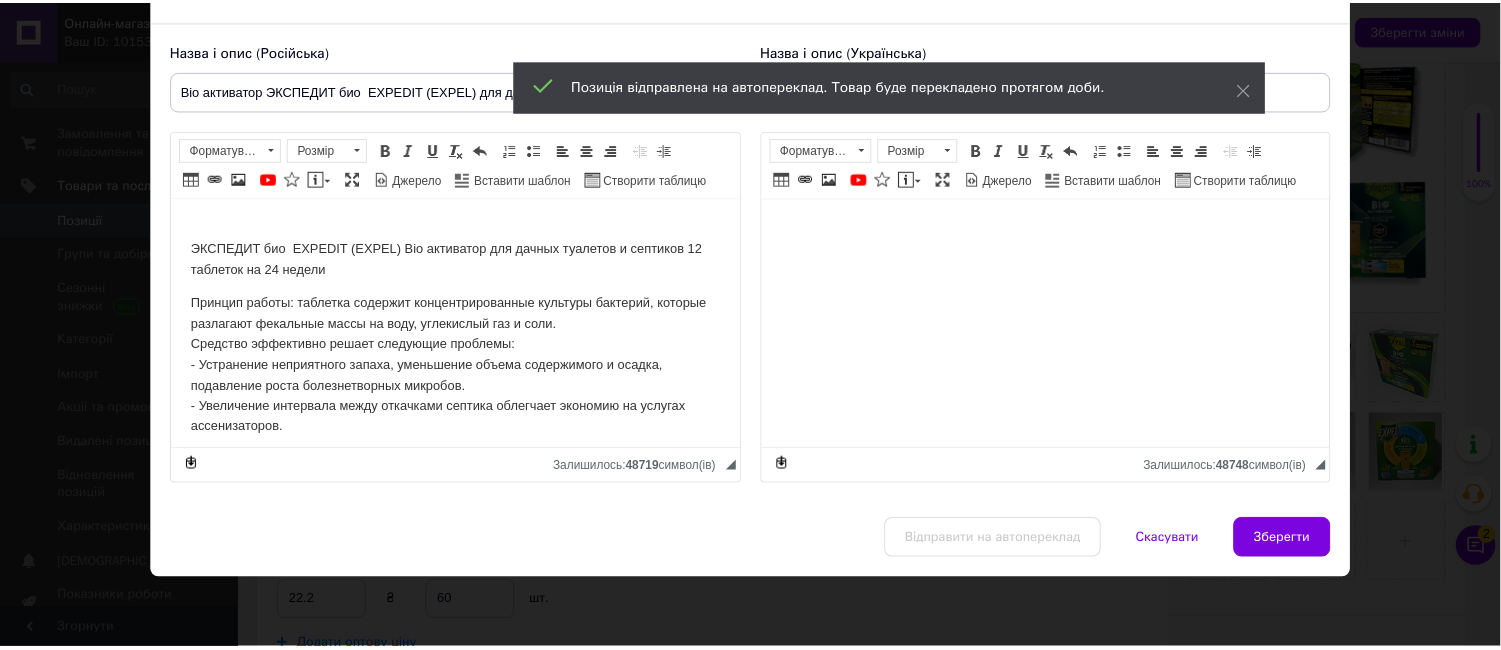 scroll, scrollTop: 0, scrollLeft: 0, axis: both 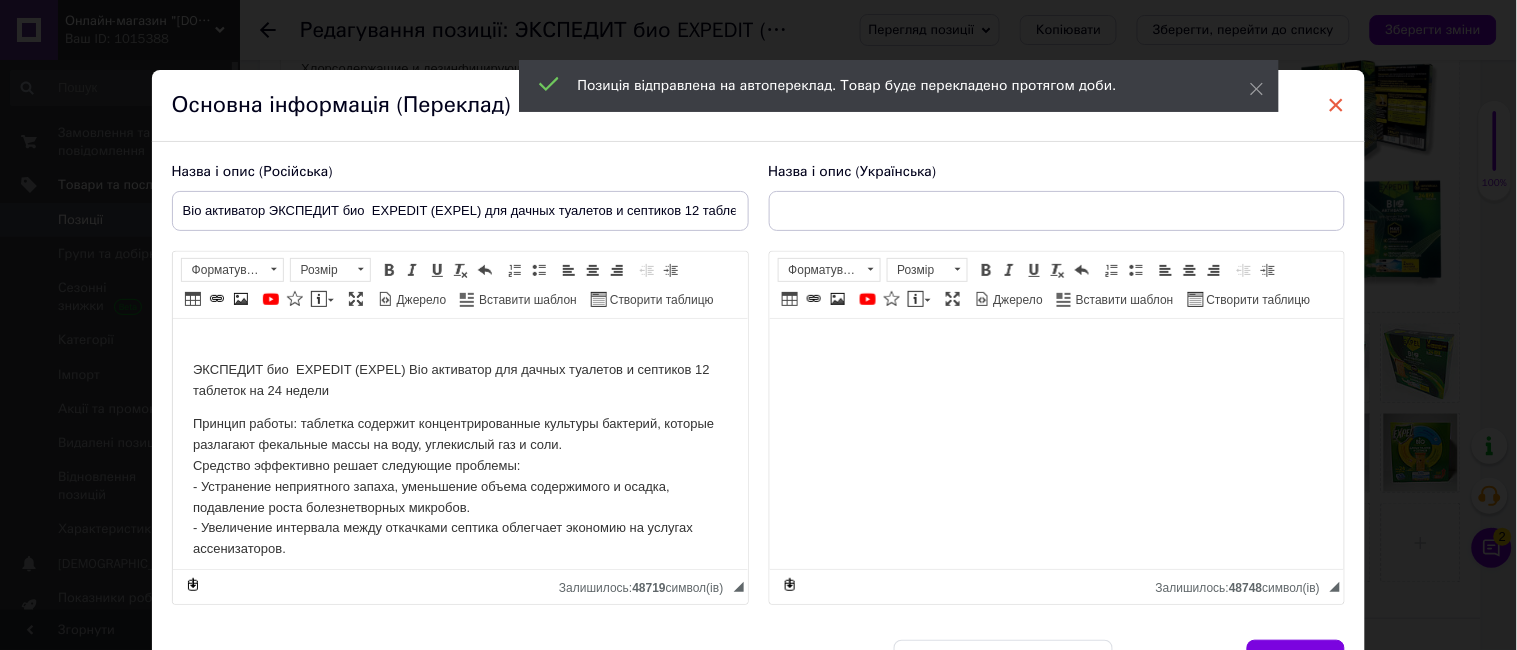 click on "×" at bounding box center [1337, 105] 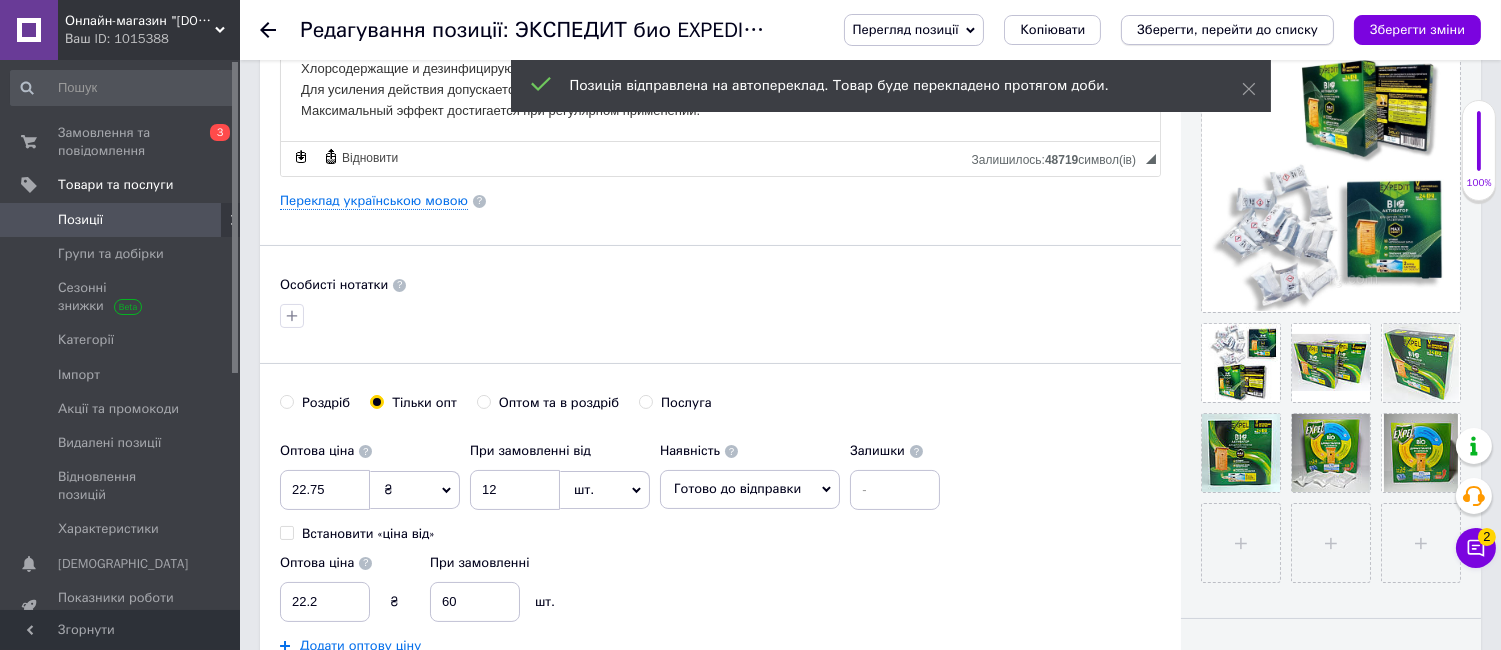 click on "Зберегти, перейти до списку" at bounding box center [1227, 29] 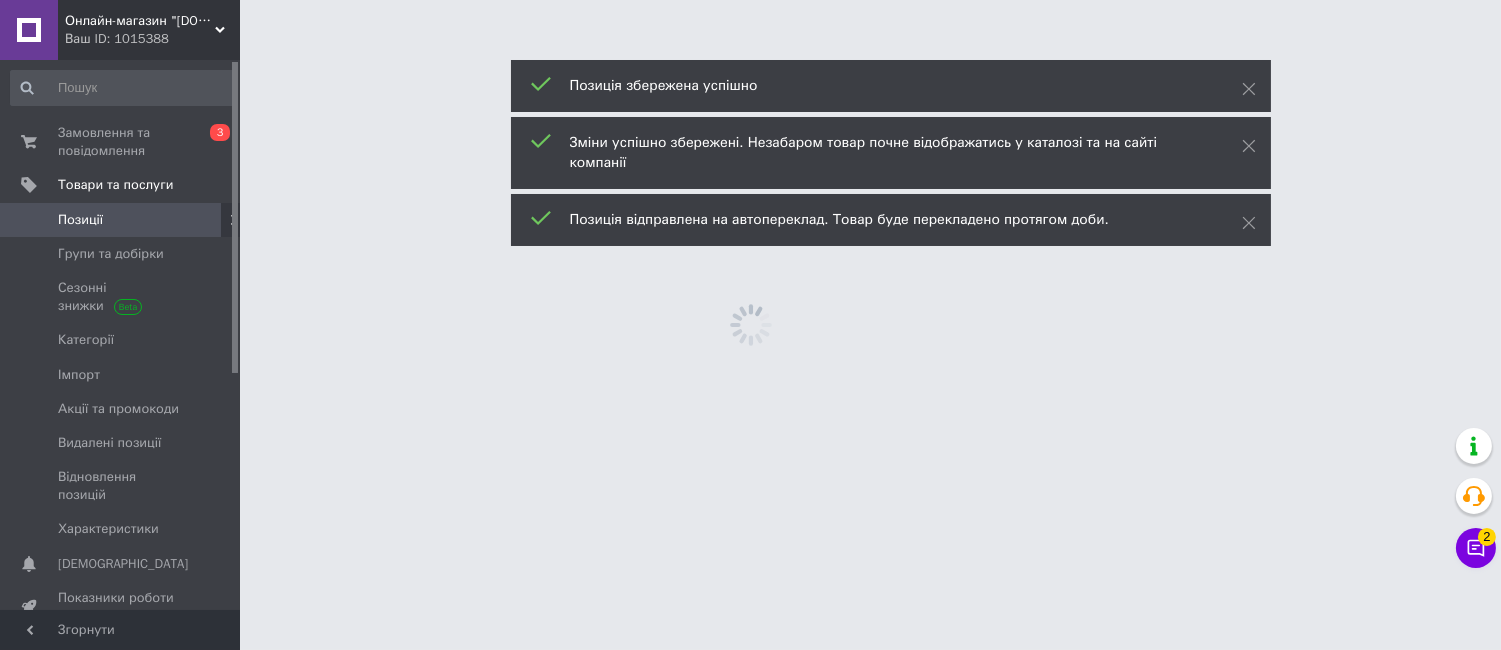 scroll, scrollTop: 0, scrollLeft: 0, axis: both 